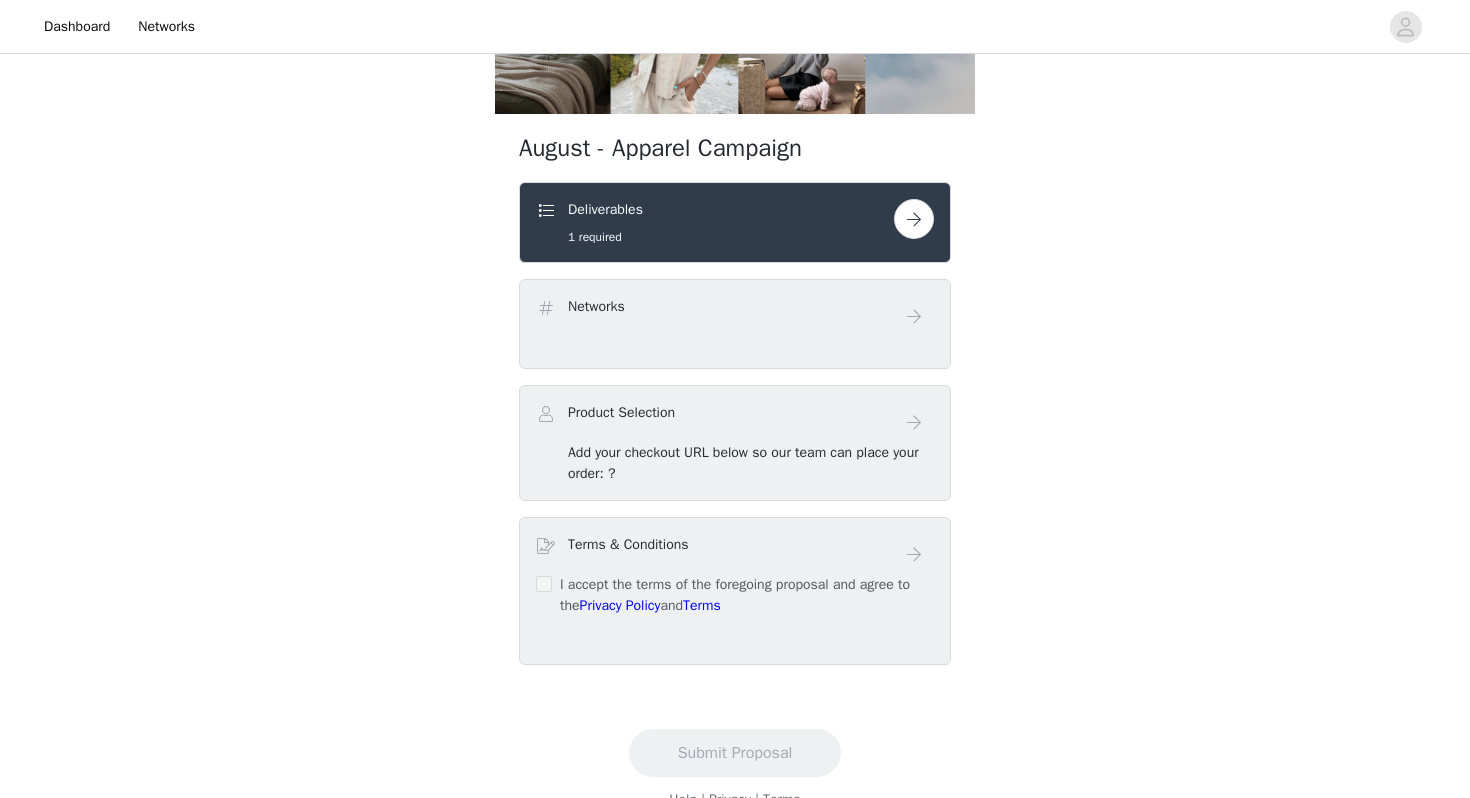 scroll, scrollTop: 340, scrollLeft: 0, axis: vertical 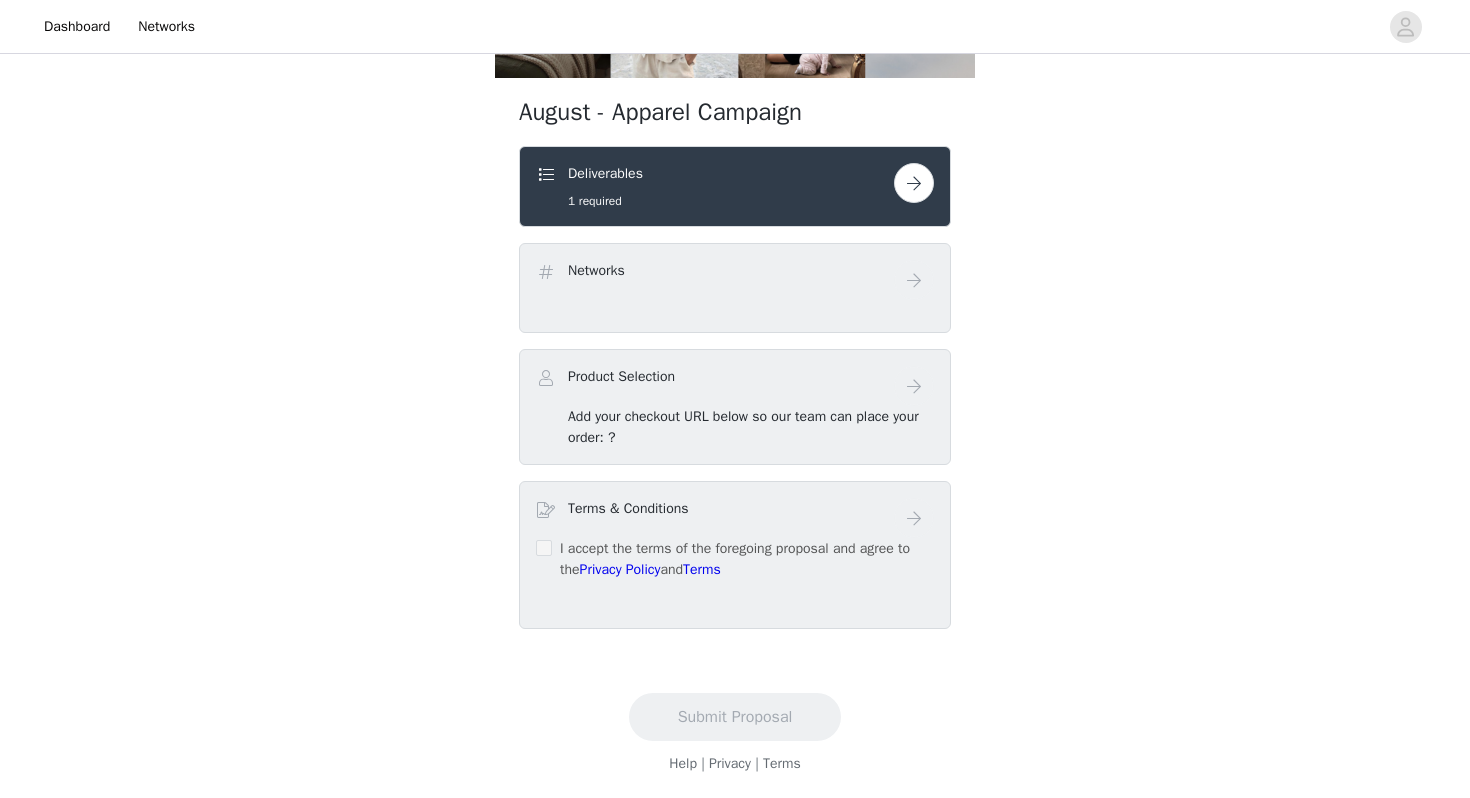 click on "Networks" at bounding box center [715, 274] 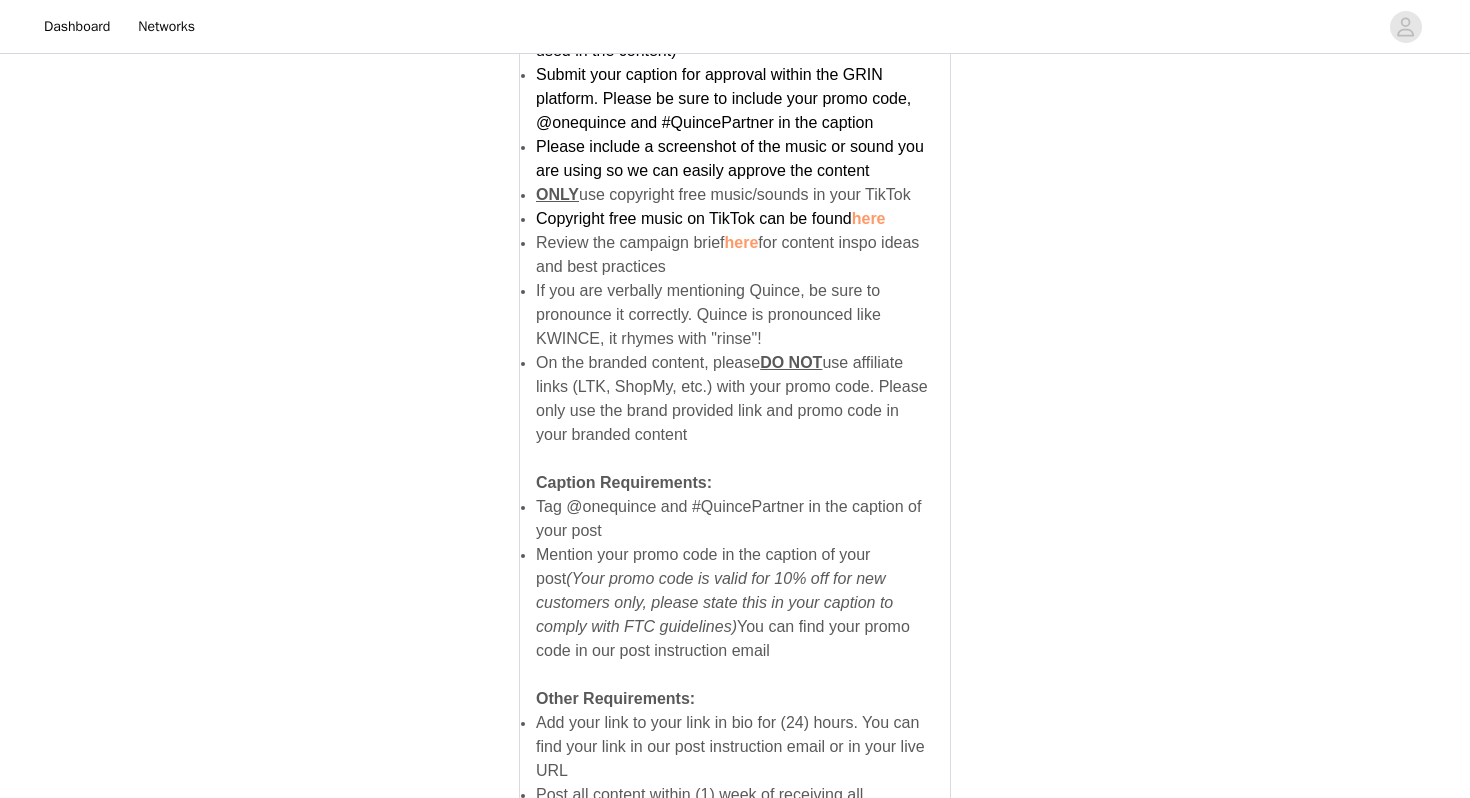 scroll, scrollTop: 1354, scrollLeft: 0, axis: vertical 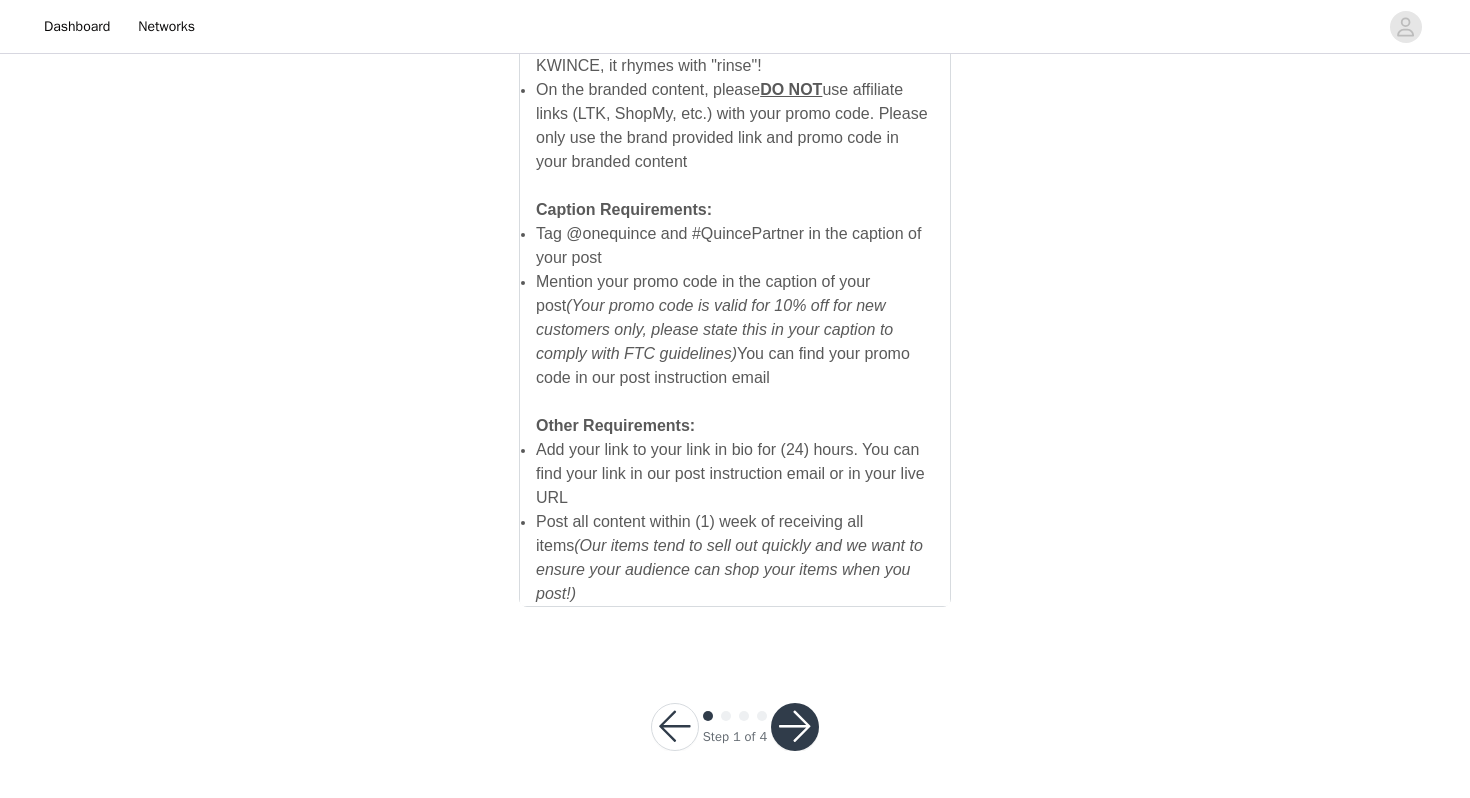 click at bounding box center [795, 727] 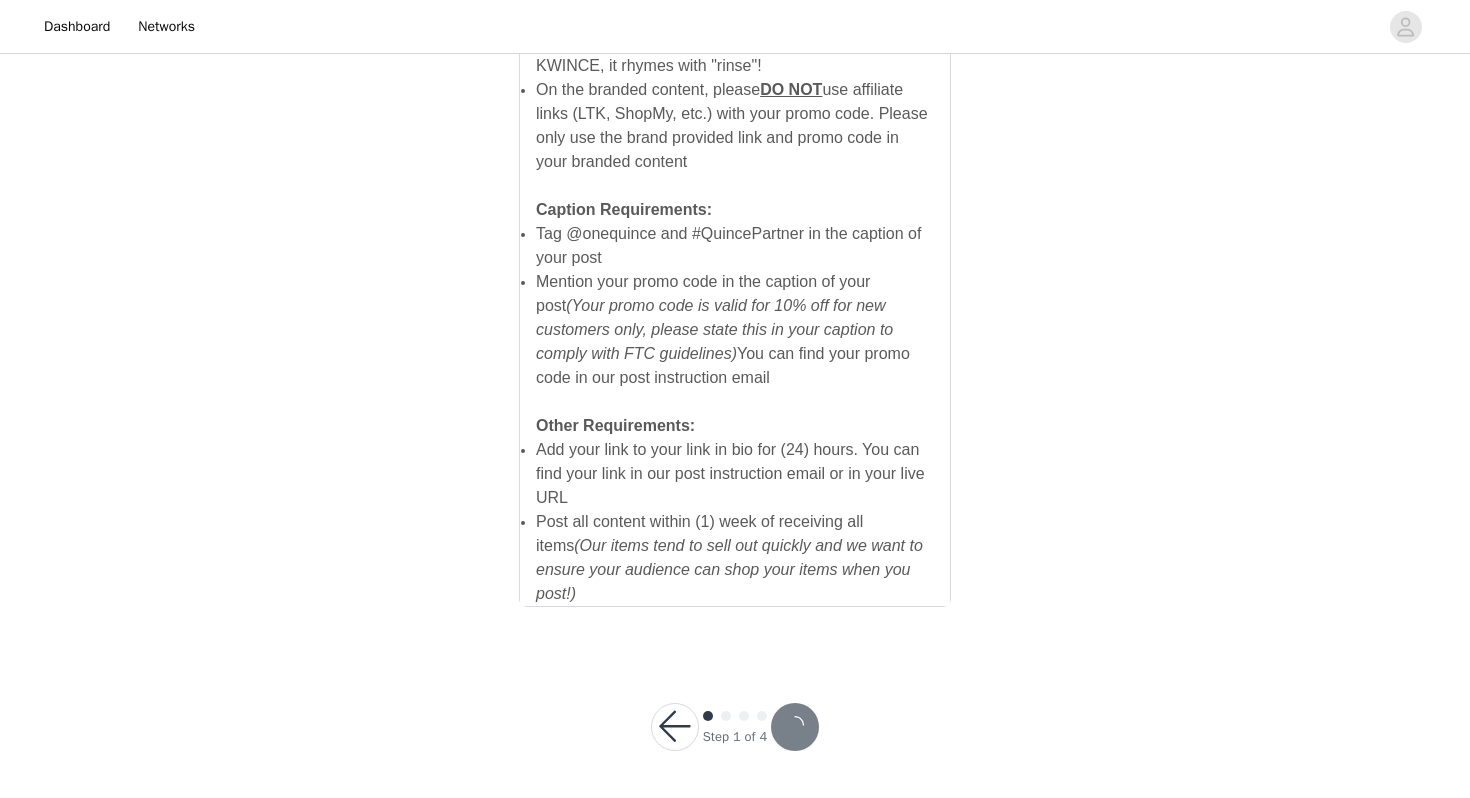scroll, scrollTop: 0, scrollLeft: 0, axis: both 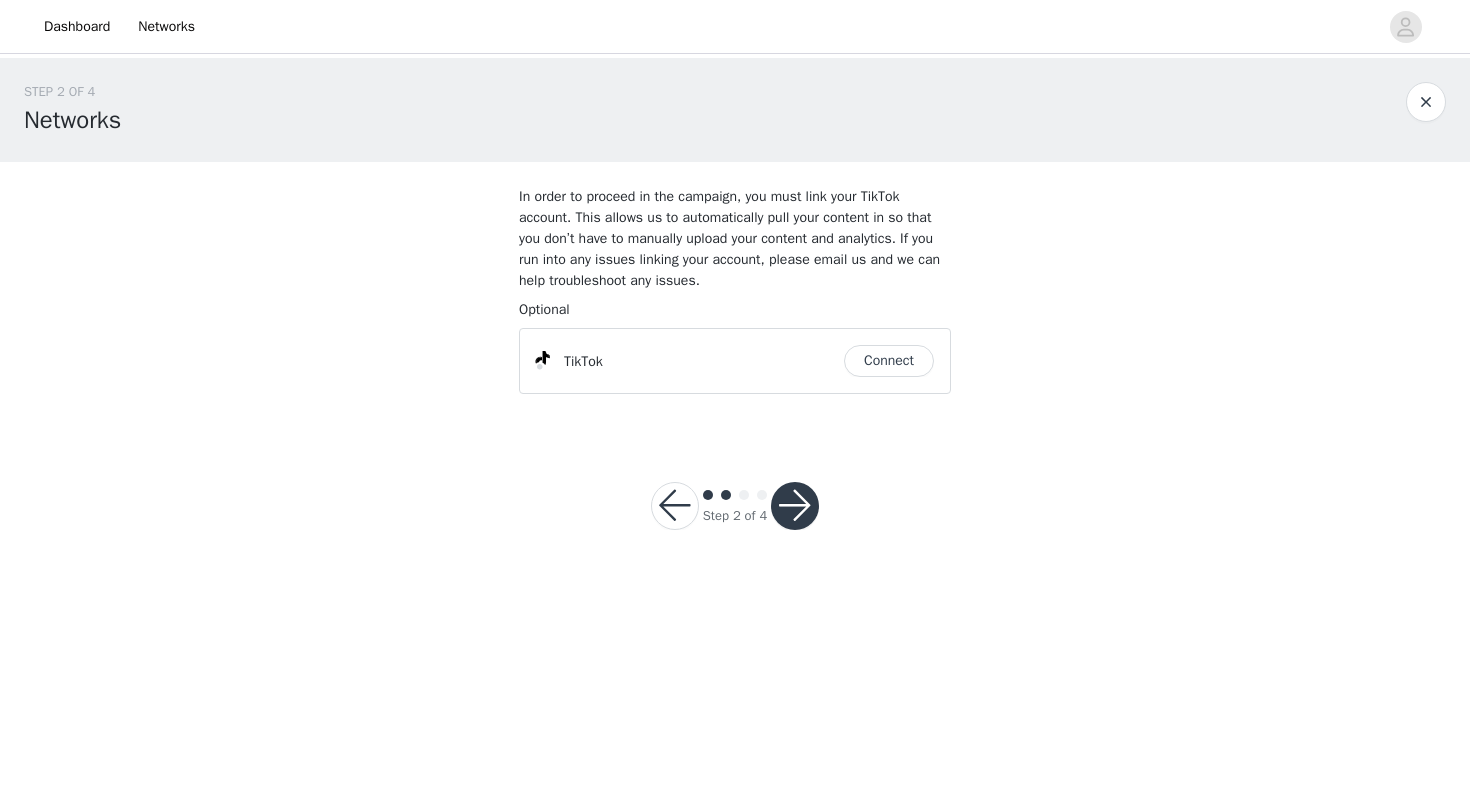 click at bounding box center [795, 506] 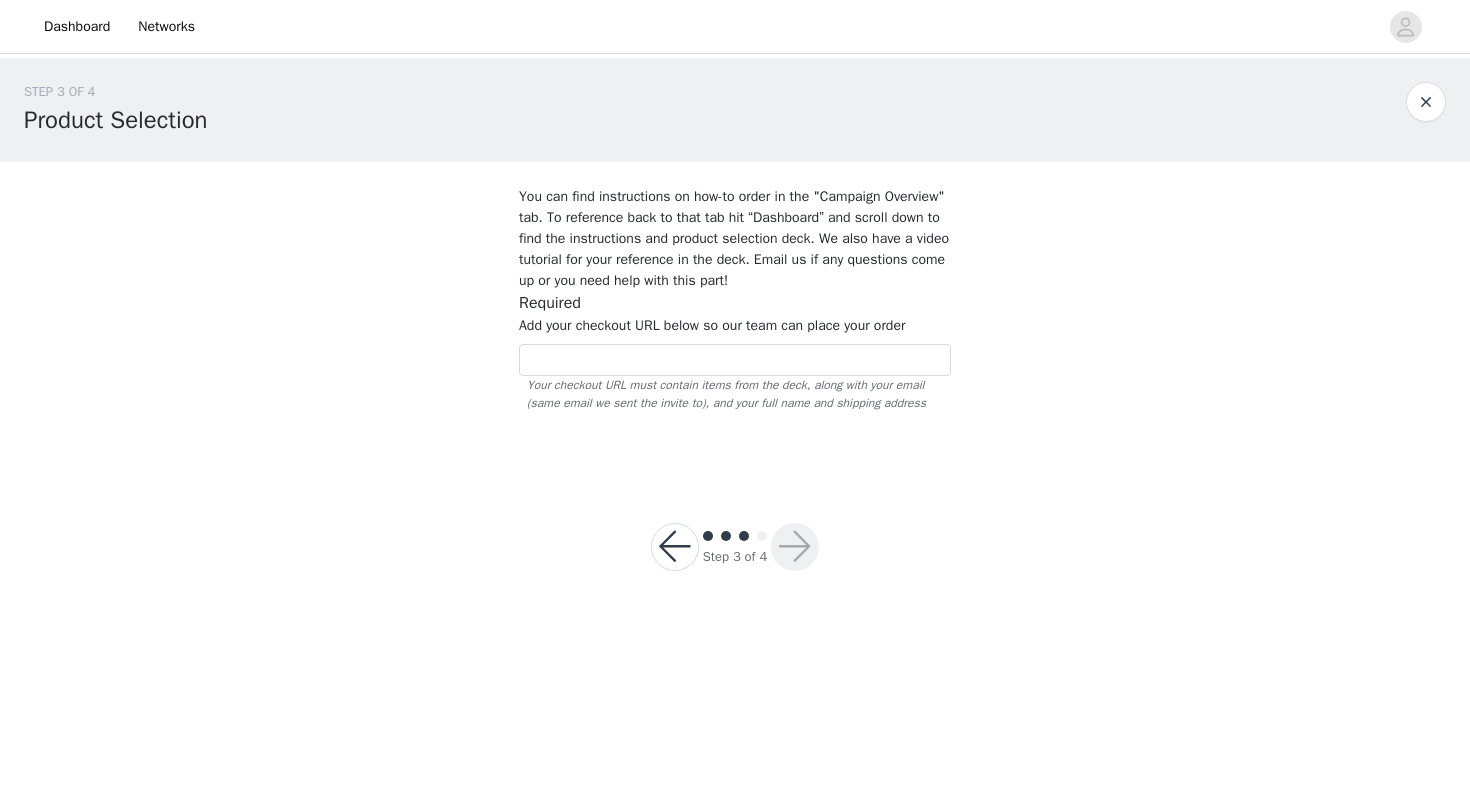 click at bounding box center [675, 547] 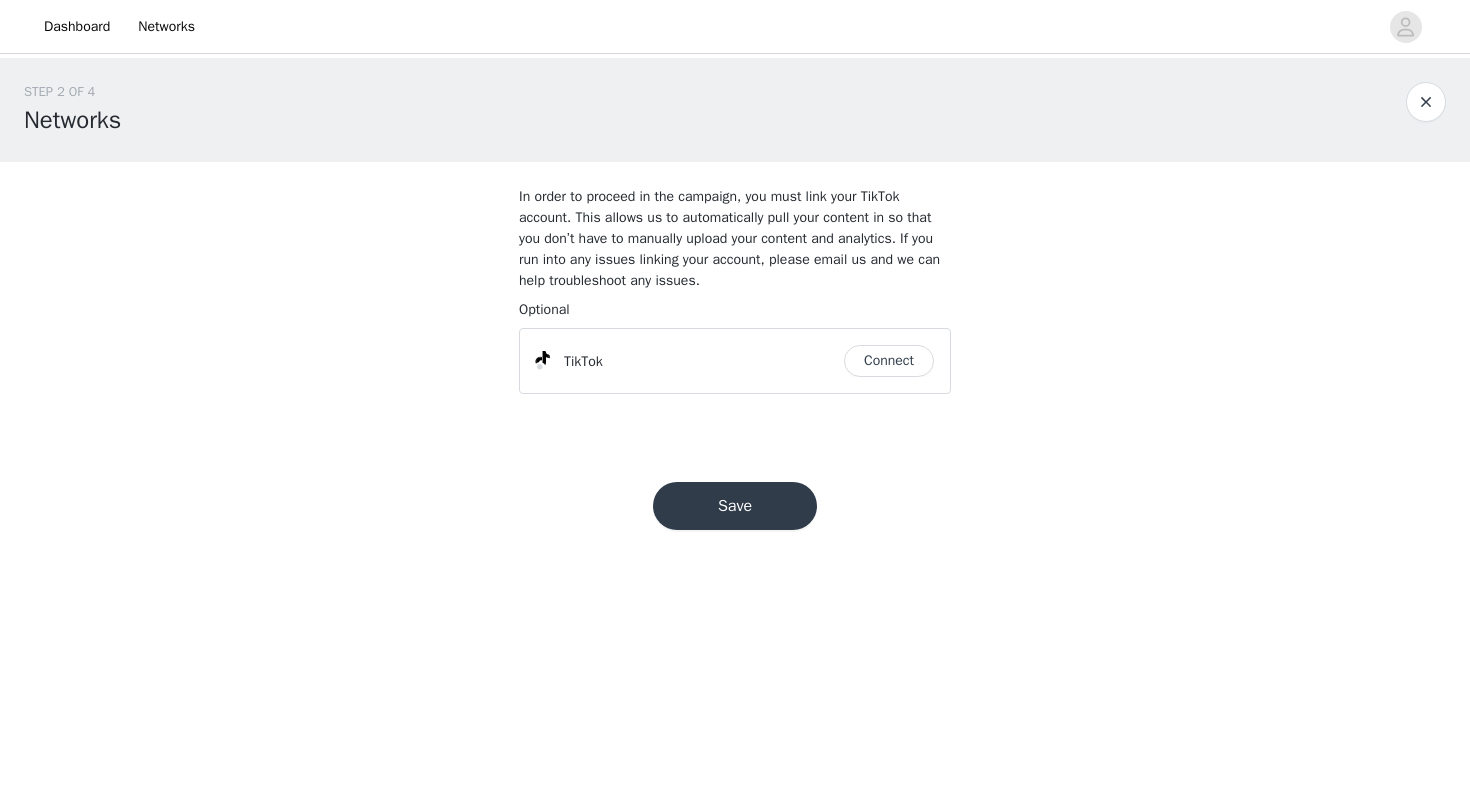 click at bounding box center [1426, 102] 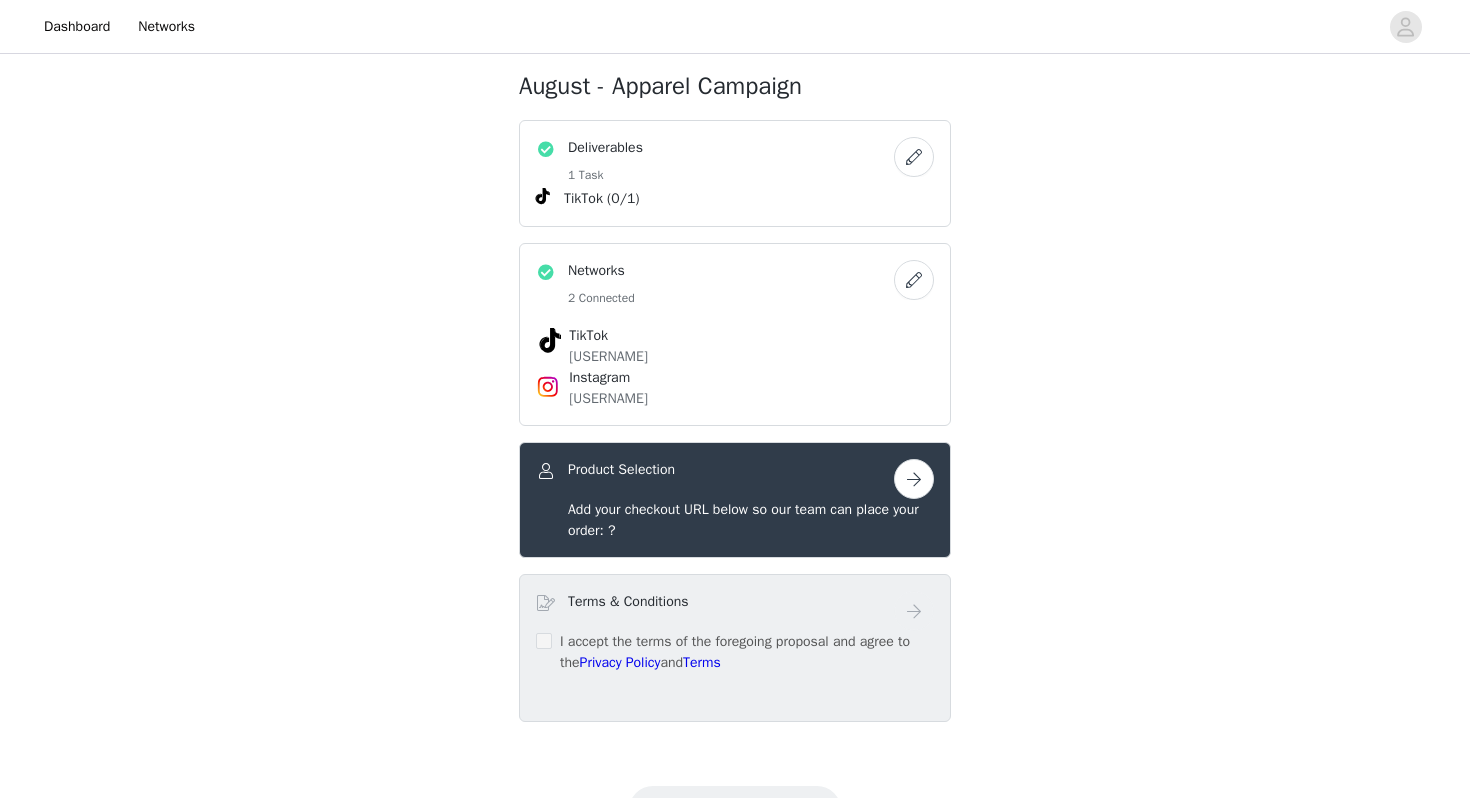 scroll, scrollTop: 418, scrollLeft: 0, axis: vertical 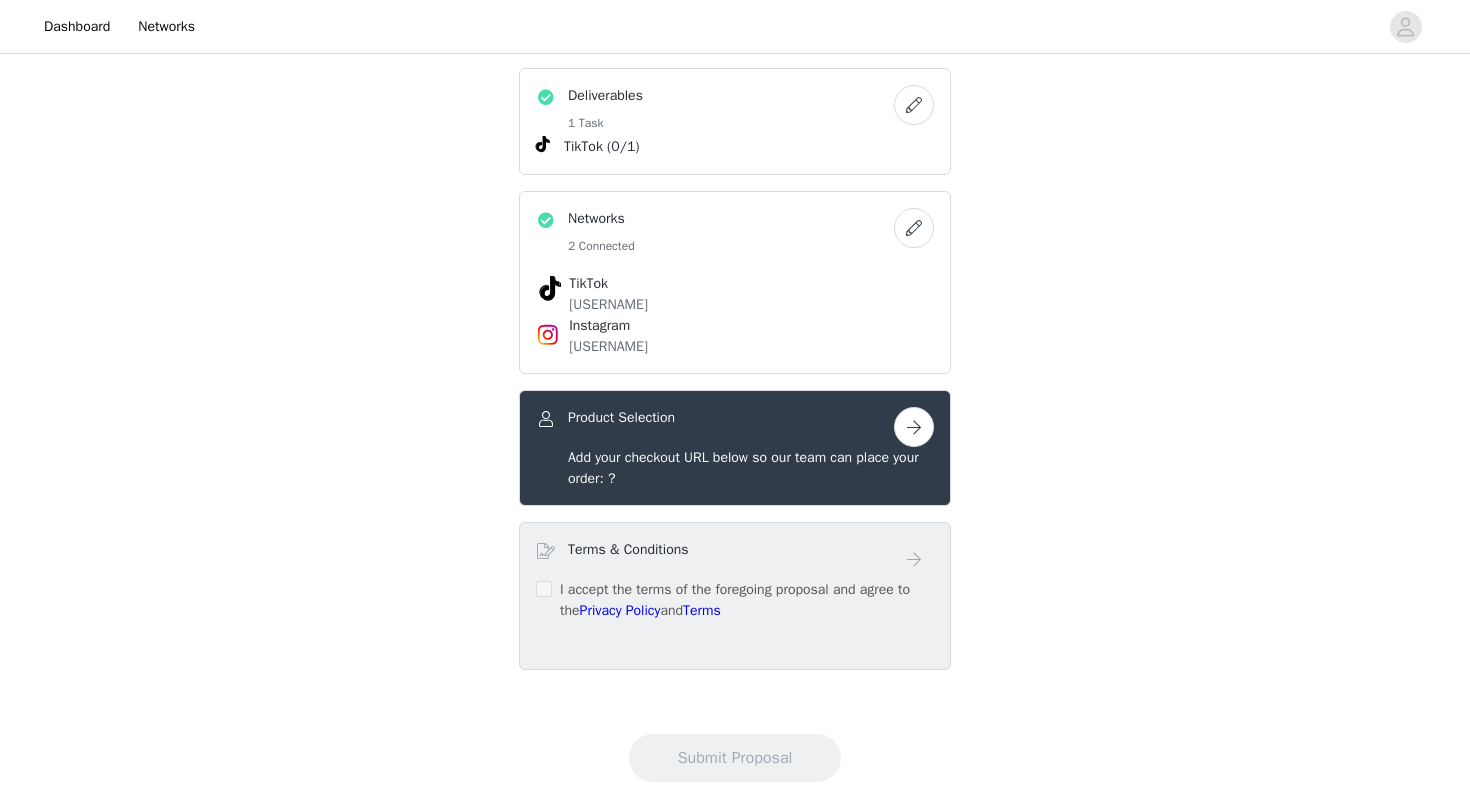 click on "Add your checkout URL below so our team can place your order: ?" at bounding box center (743, 468) 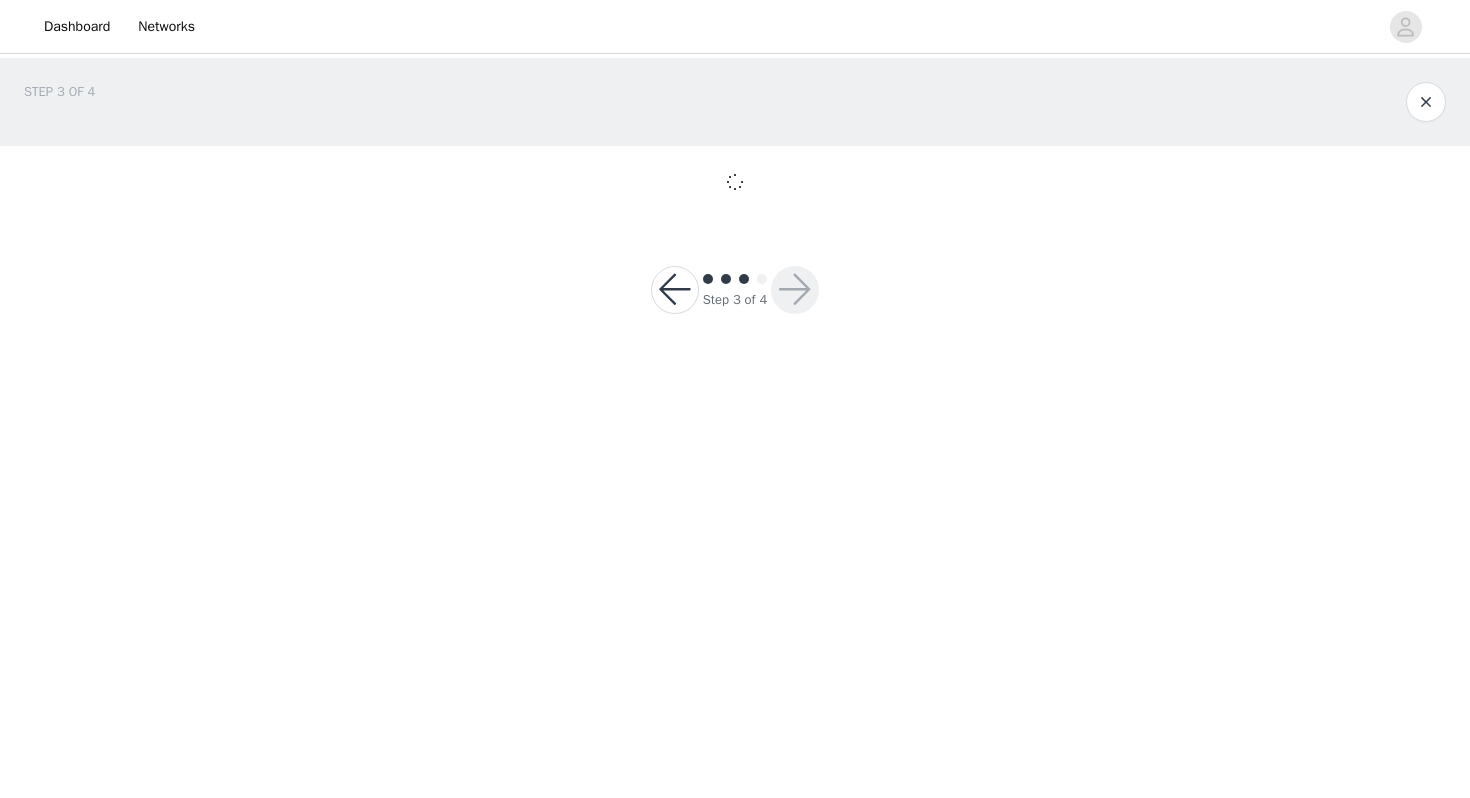 scroll, scrollTop: 0, scrollLeft: 0, axis: both 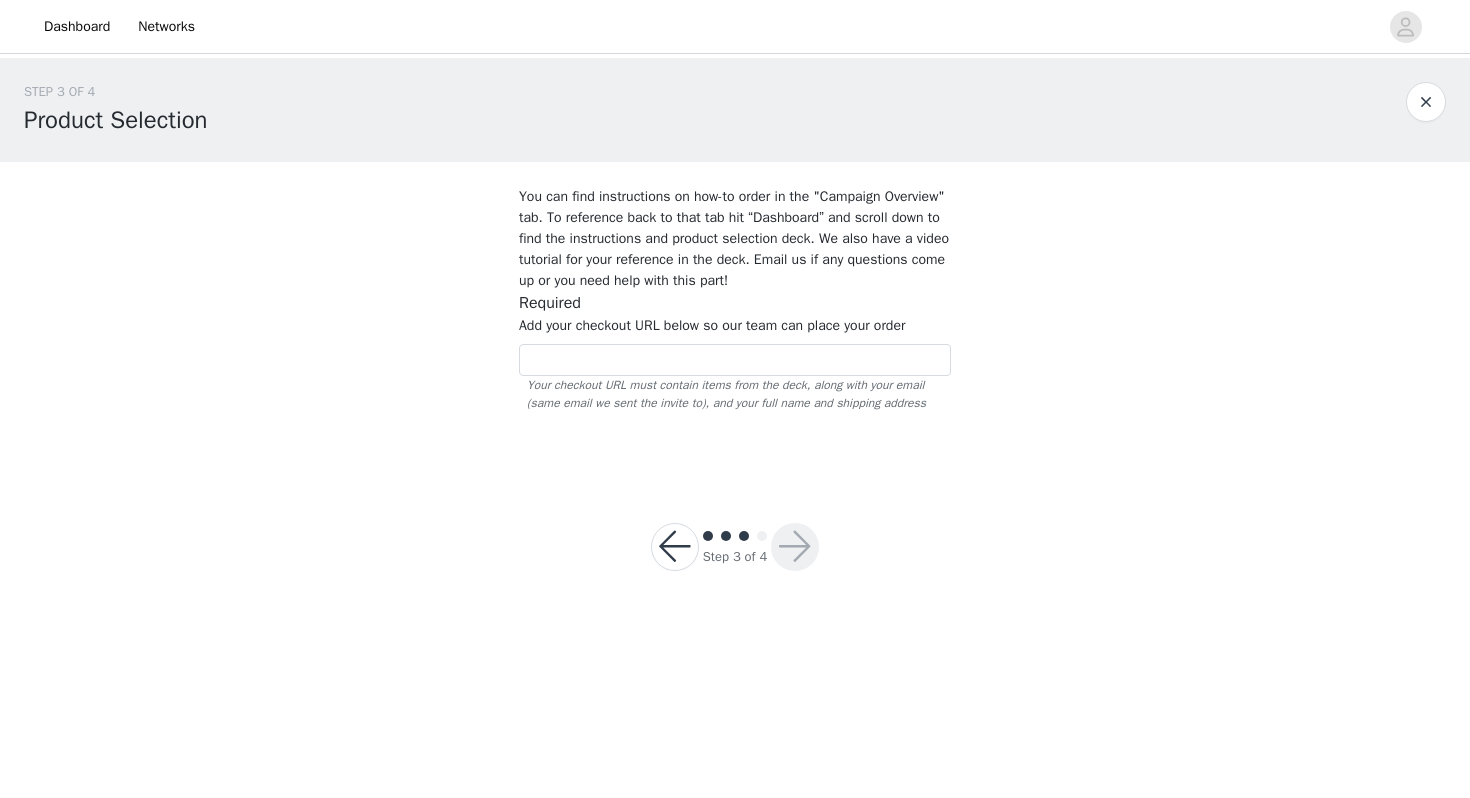 click at bounding box center (1426, 102) 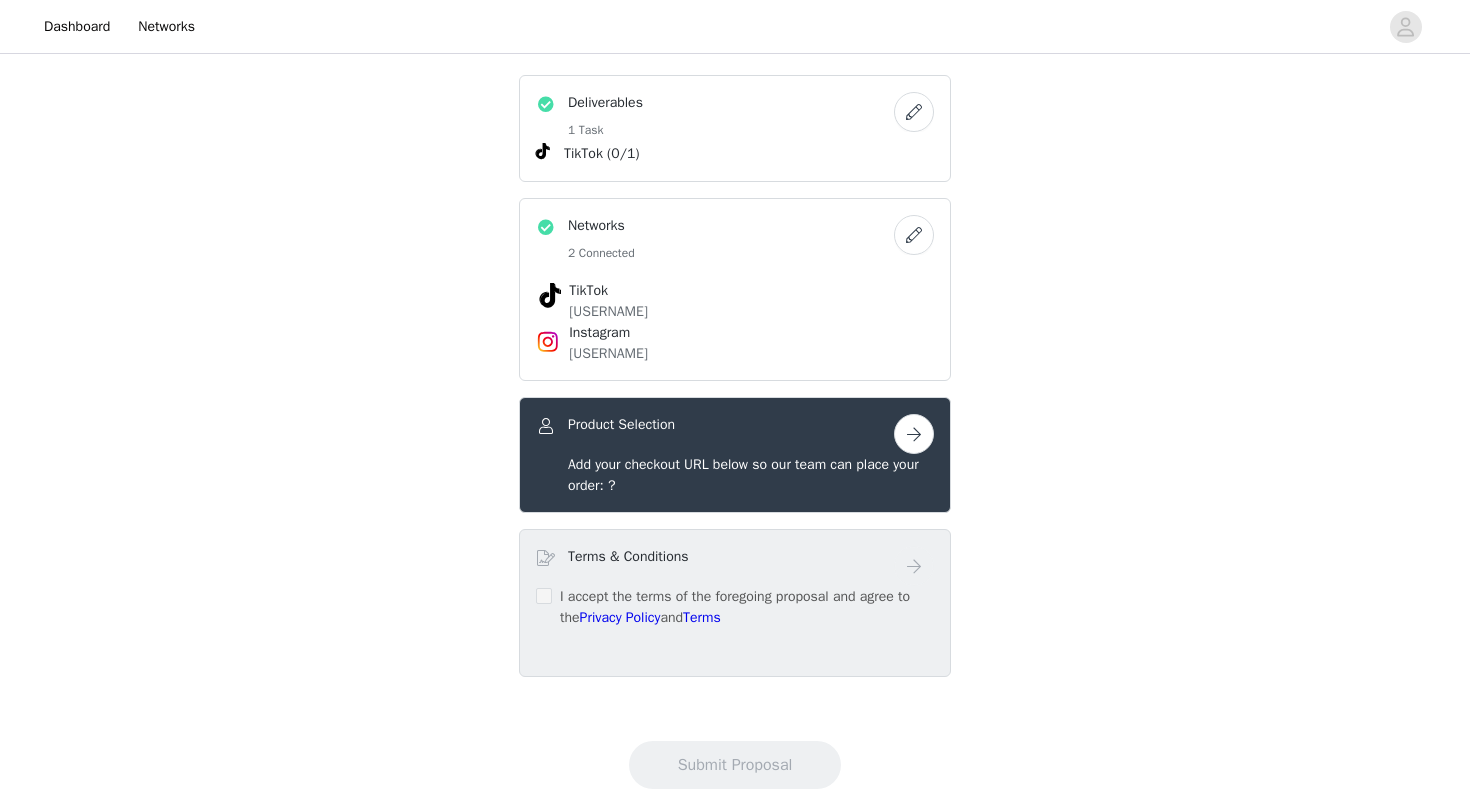 scroll, scrollTop: 459, scrollLeft: 0, axis: vertical 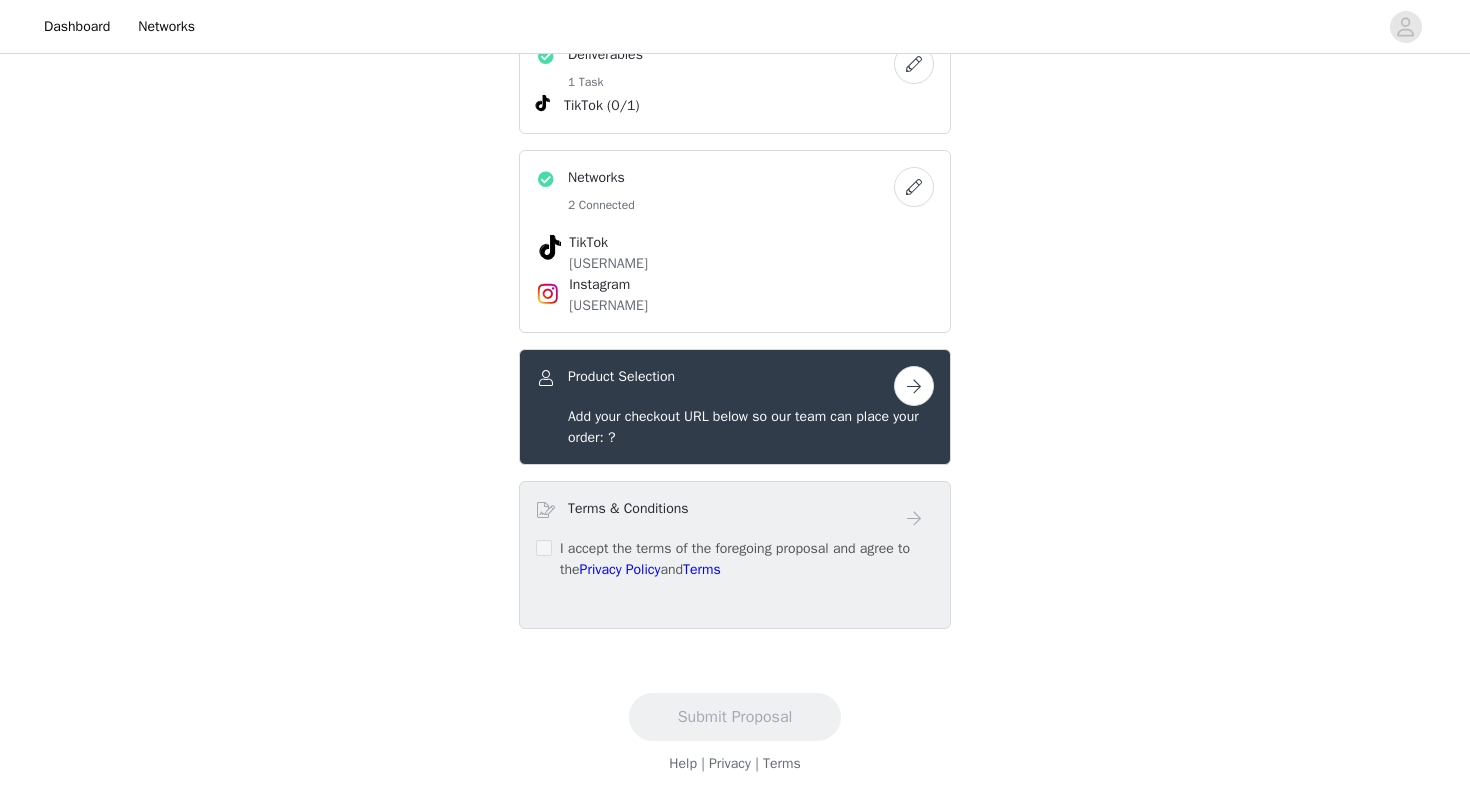 click at bounding box center (914, 386) 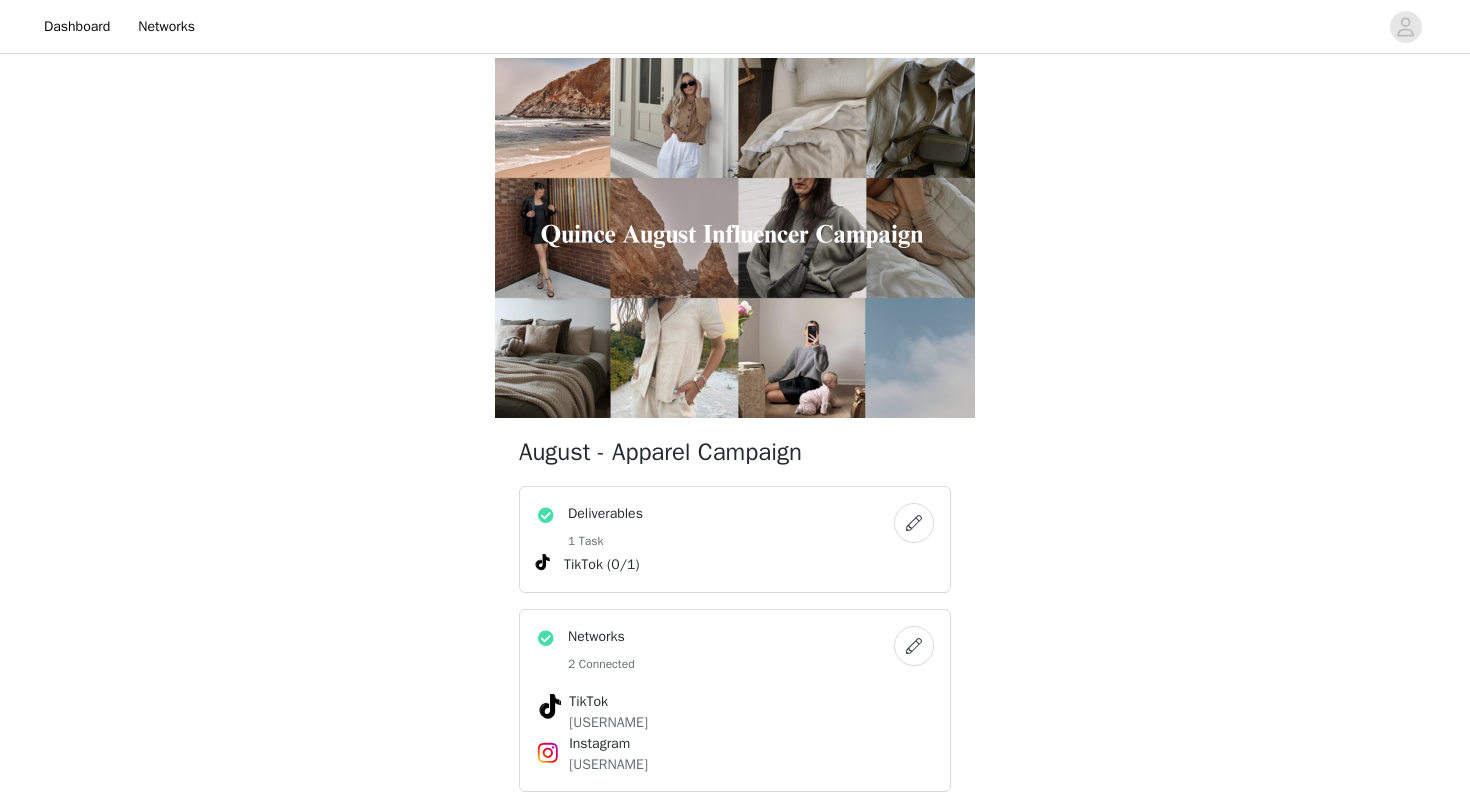 click on "Dashboard Networks
August - Apparel Campaign
Deliverables   1 Task               TikTok (0/1)   Networks   2 Connected
TikTok
[USERNAME]
Instagram
[USERNAME]                           Product Selection             Add your checkout URL below so our team can place your order: ?   Terms & Conditions
I accept the terms of the foregoing proposal and agree to the
Privacy Policy
and  Terms          Submit Proposal     Help    |    Privacy    |    Terms" at bounding box center (735, 399) 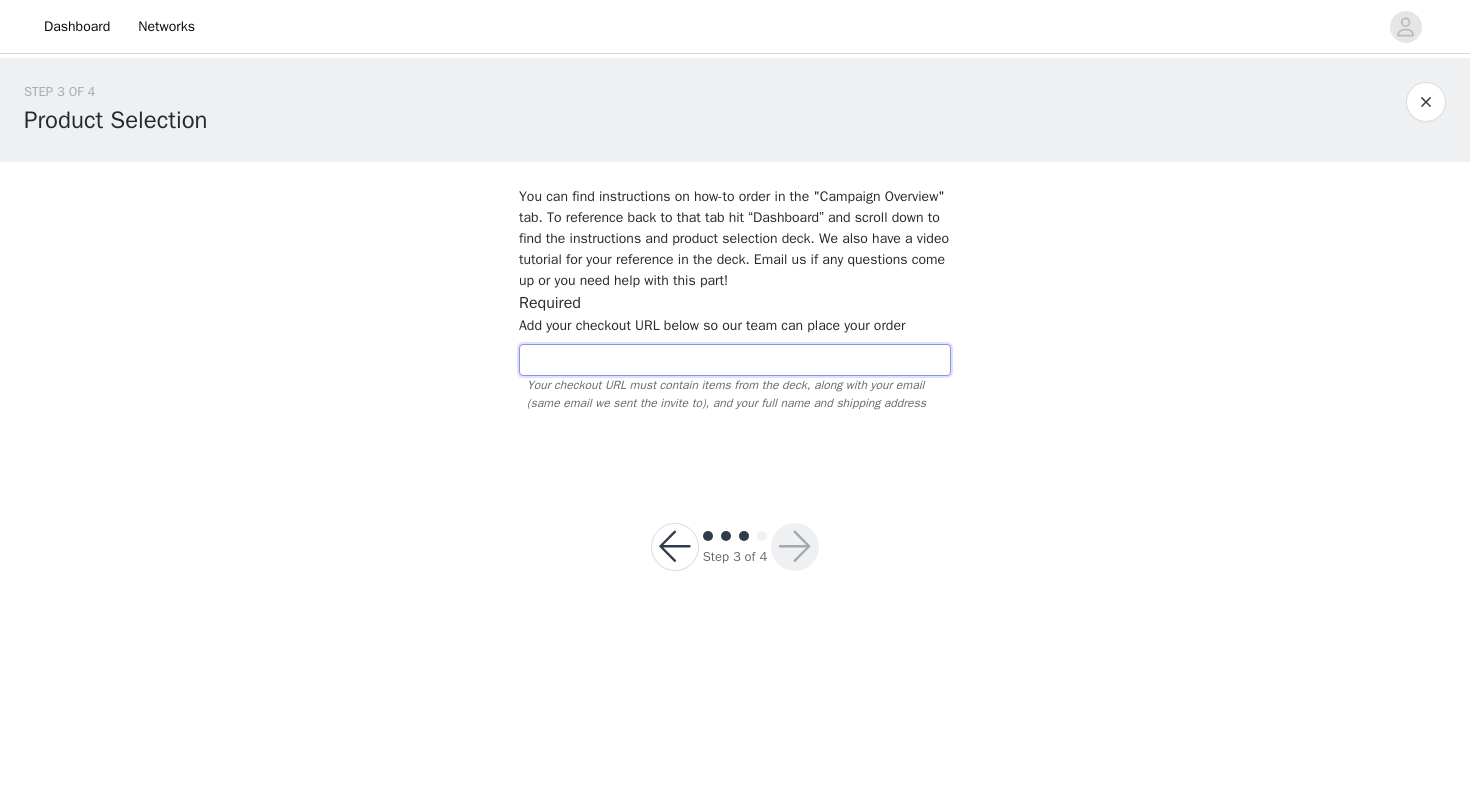 click at bounding box center [735, 360] 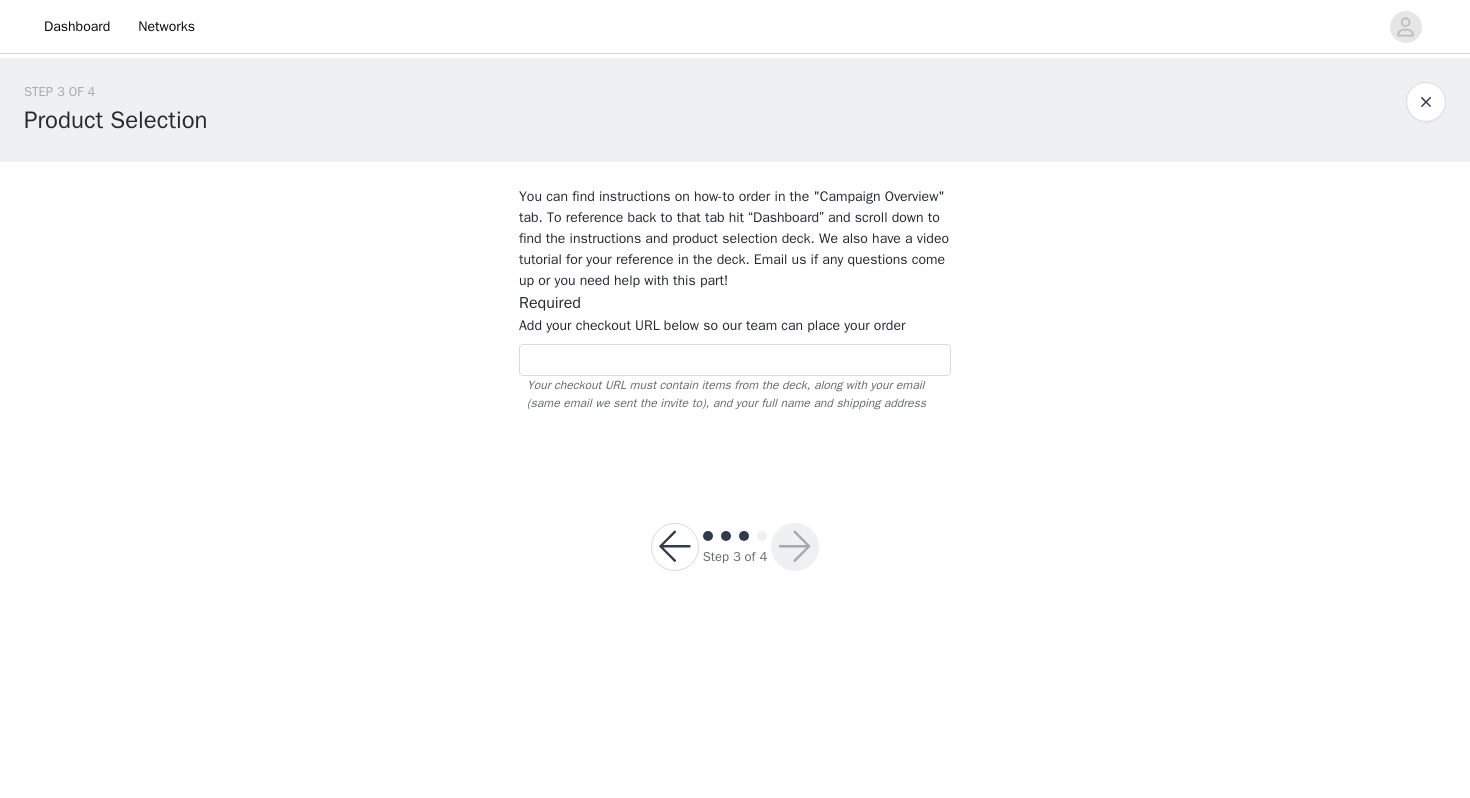 click on "Add your checkout URL below so our team can place your order" at bounding box center [712, 325] 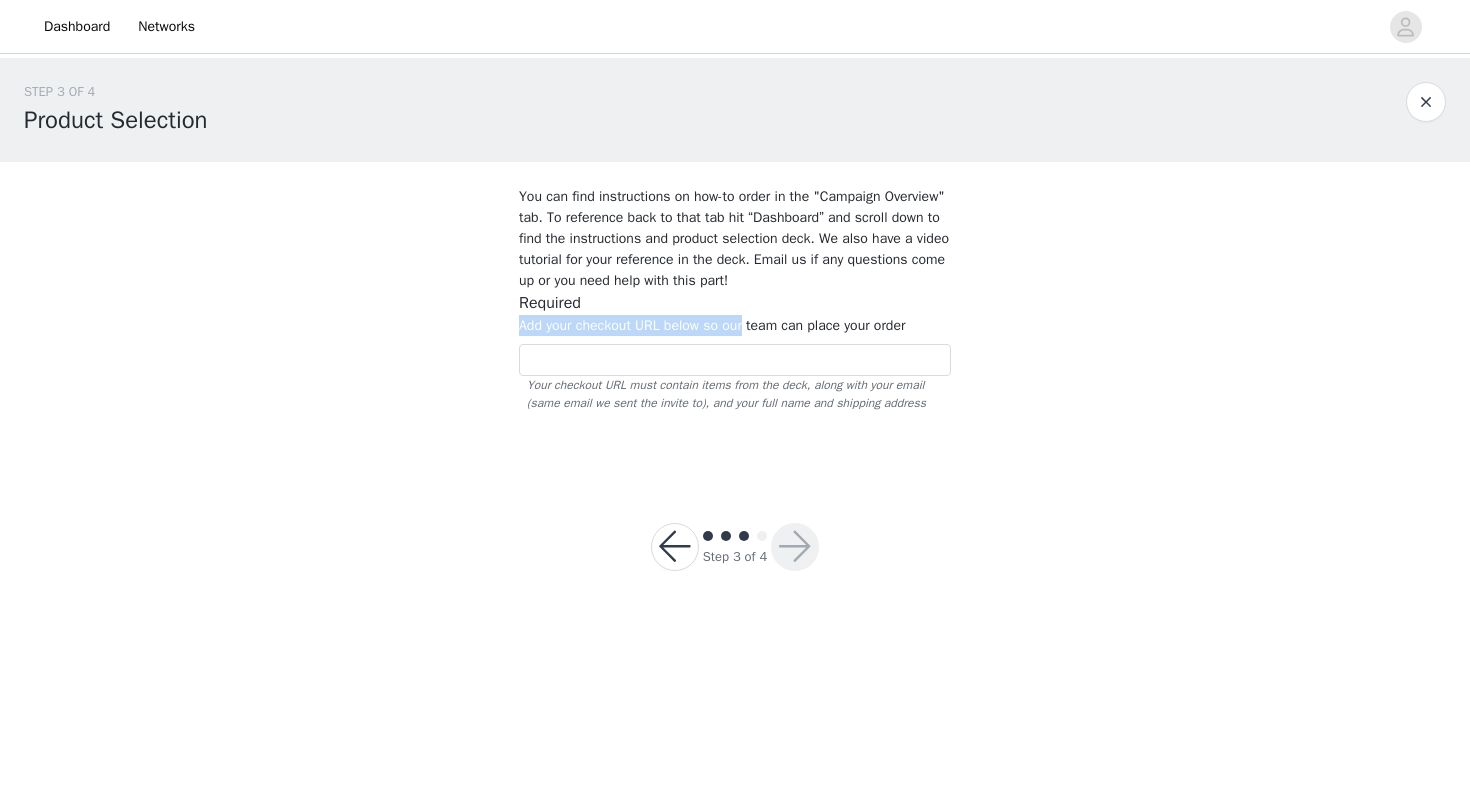drag, startPoint x: 520, startPoint y: 331, endPoint x: 758, endPoint y: 329, distance: 238.0084 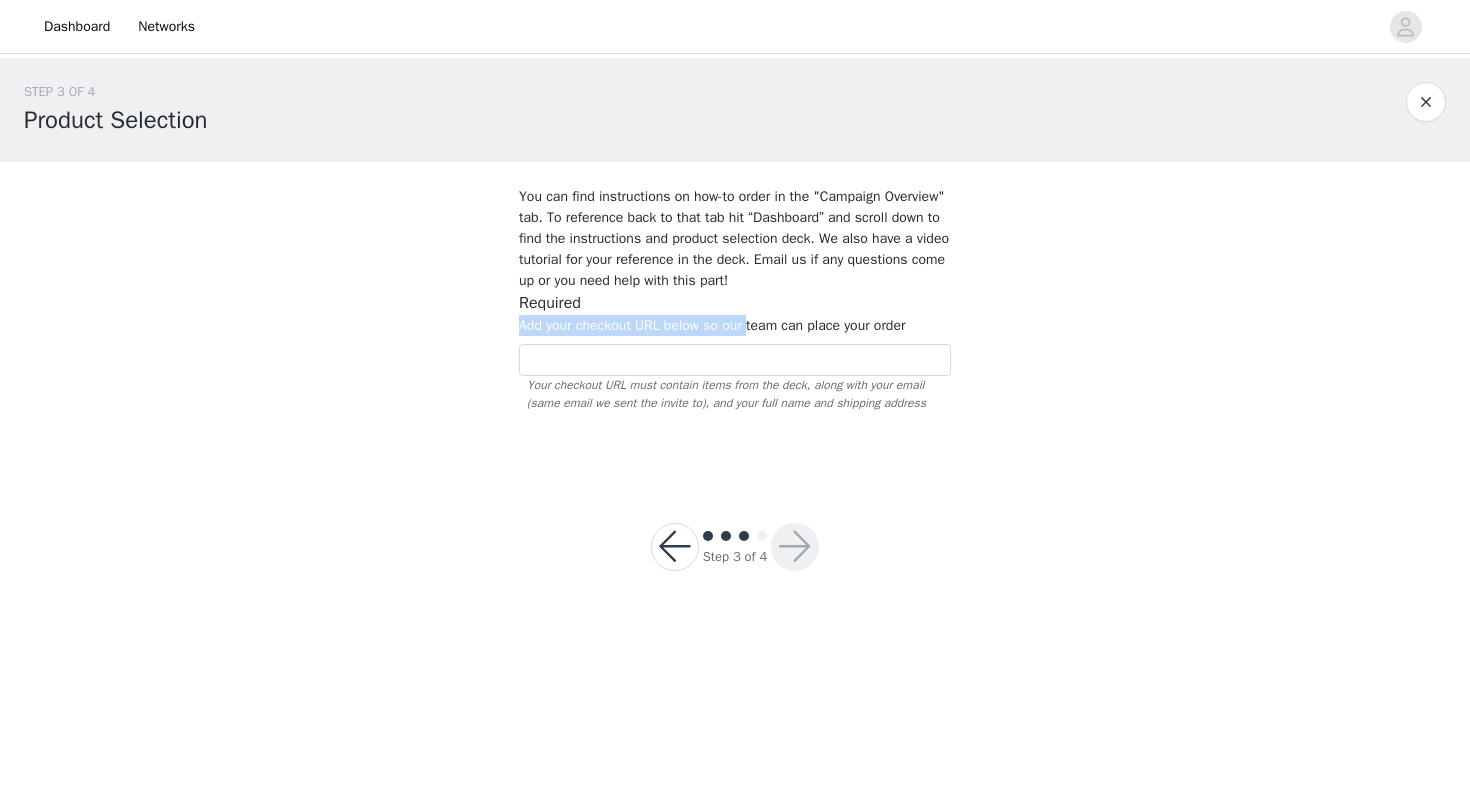 click on "Add your checkout URL below so our team can place your order" at bounding box center (712, 325) 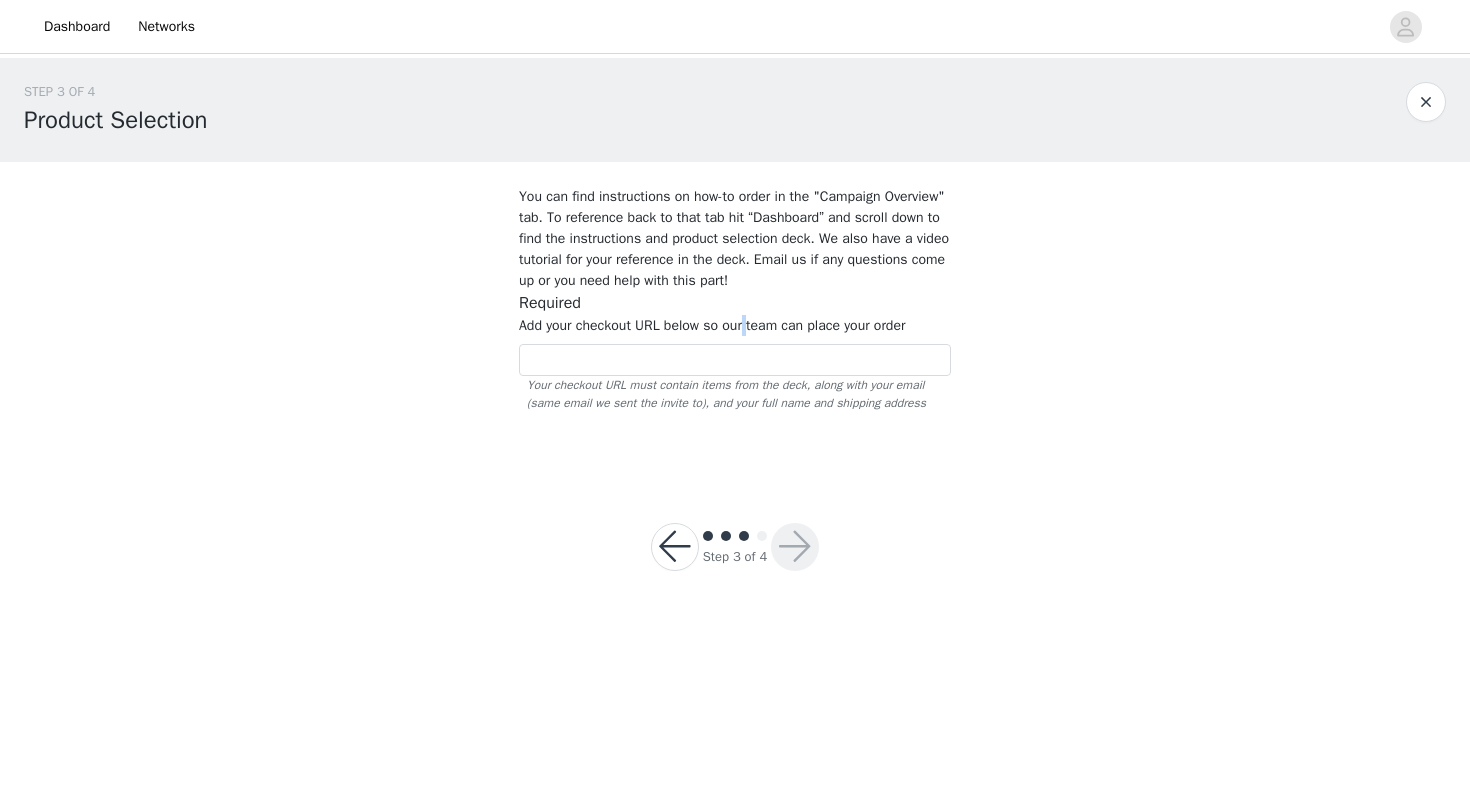 click on "Add your checkout URL below so our team can place your order" at bounding box center [712, 325] 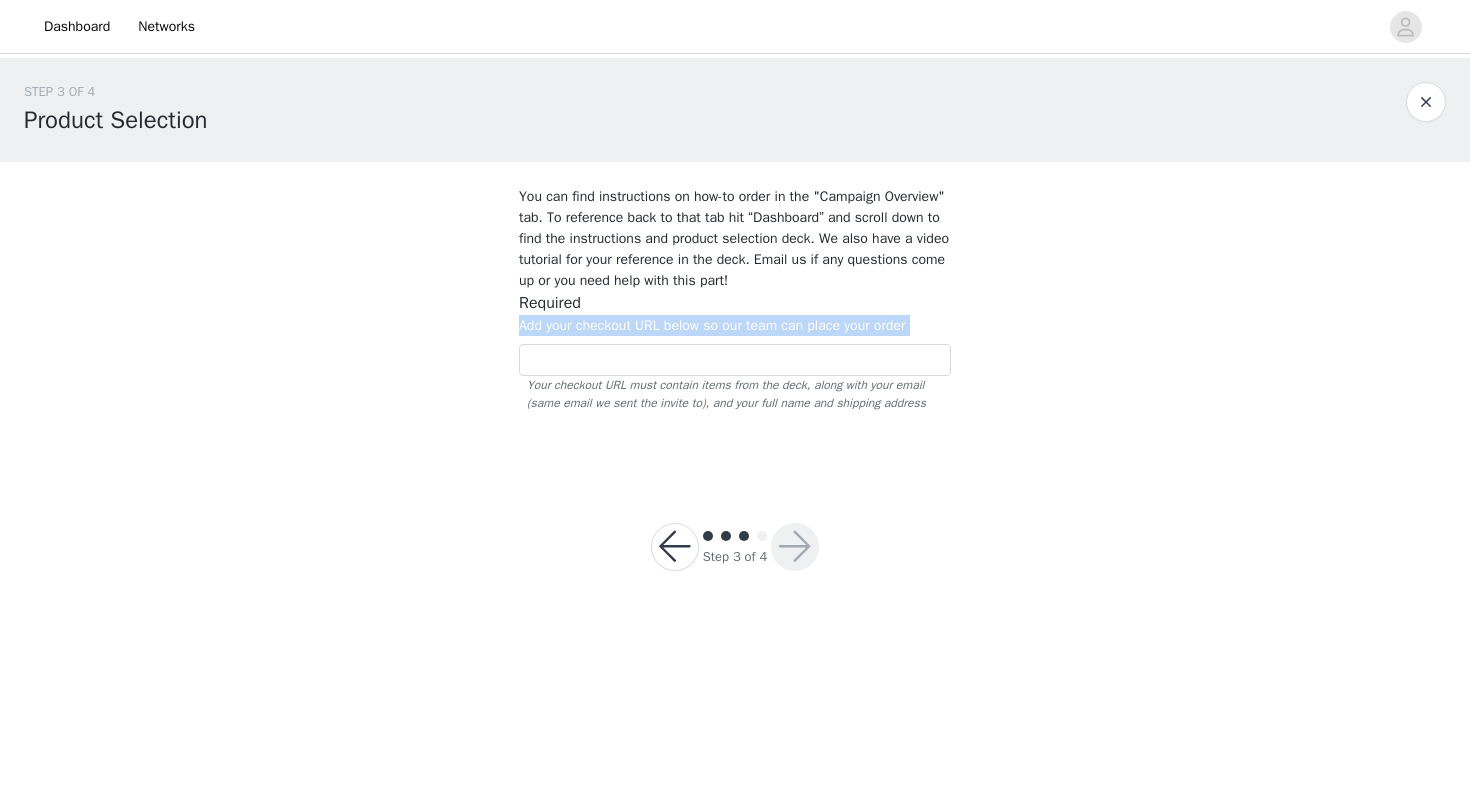 drag, startPoint x: 758, startPoint y: 329, endPoint x: 828, endPoint y: 324, distance: 70.178345 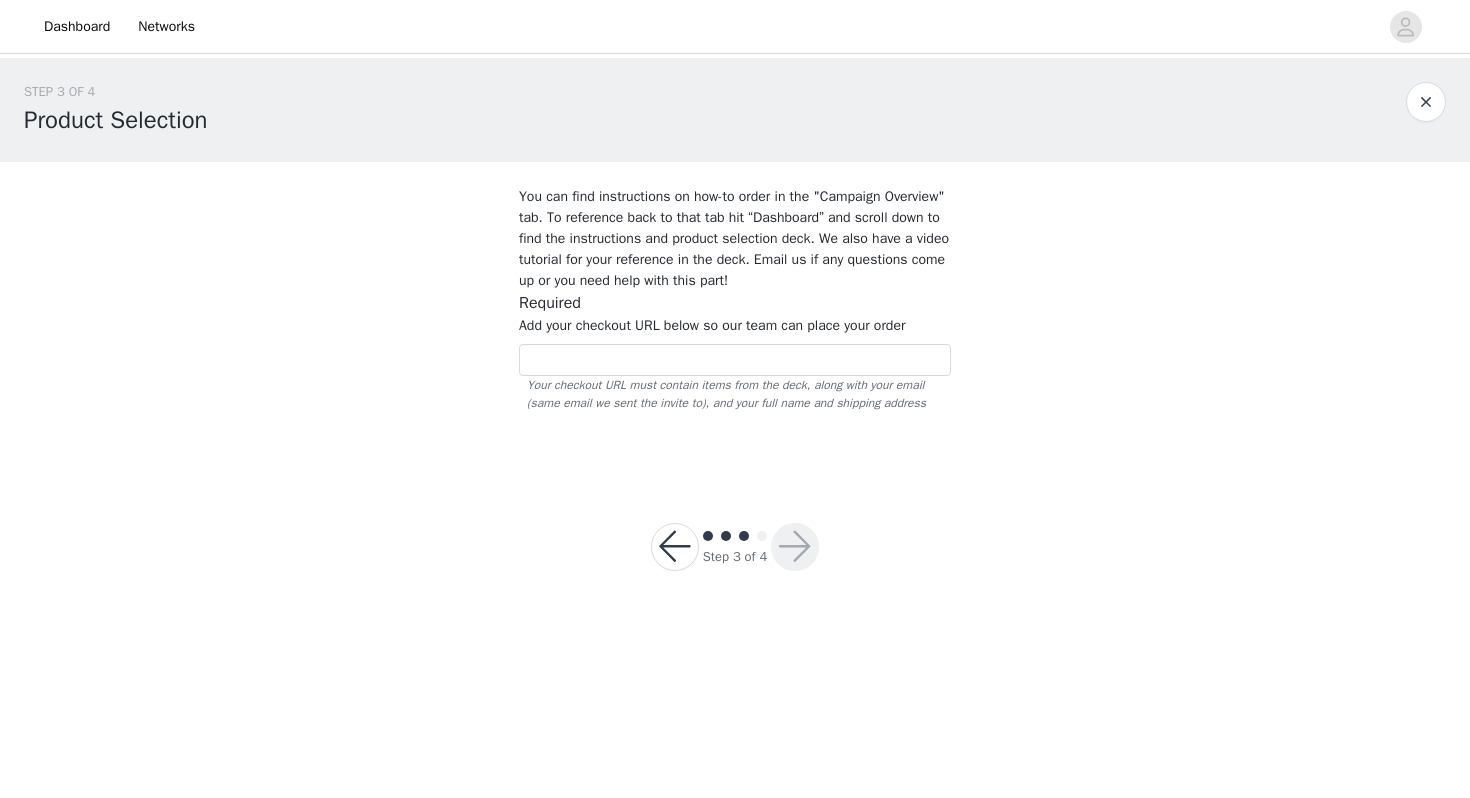 click on "You can find instructions on how-to order in the "Campaign Overview" tab. To reference back to that tab hit “Dashboard” and scroll down to find the instructions and product selection deck. We also have a video tutorial for your reference in the deck. Email us if any questions come up or you need help with this part!" at bounding box center [735, 238] 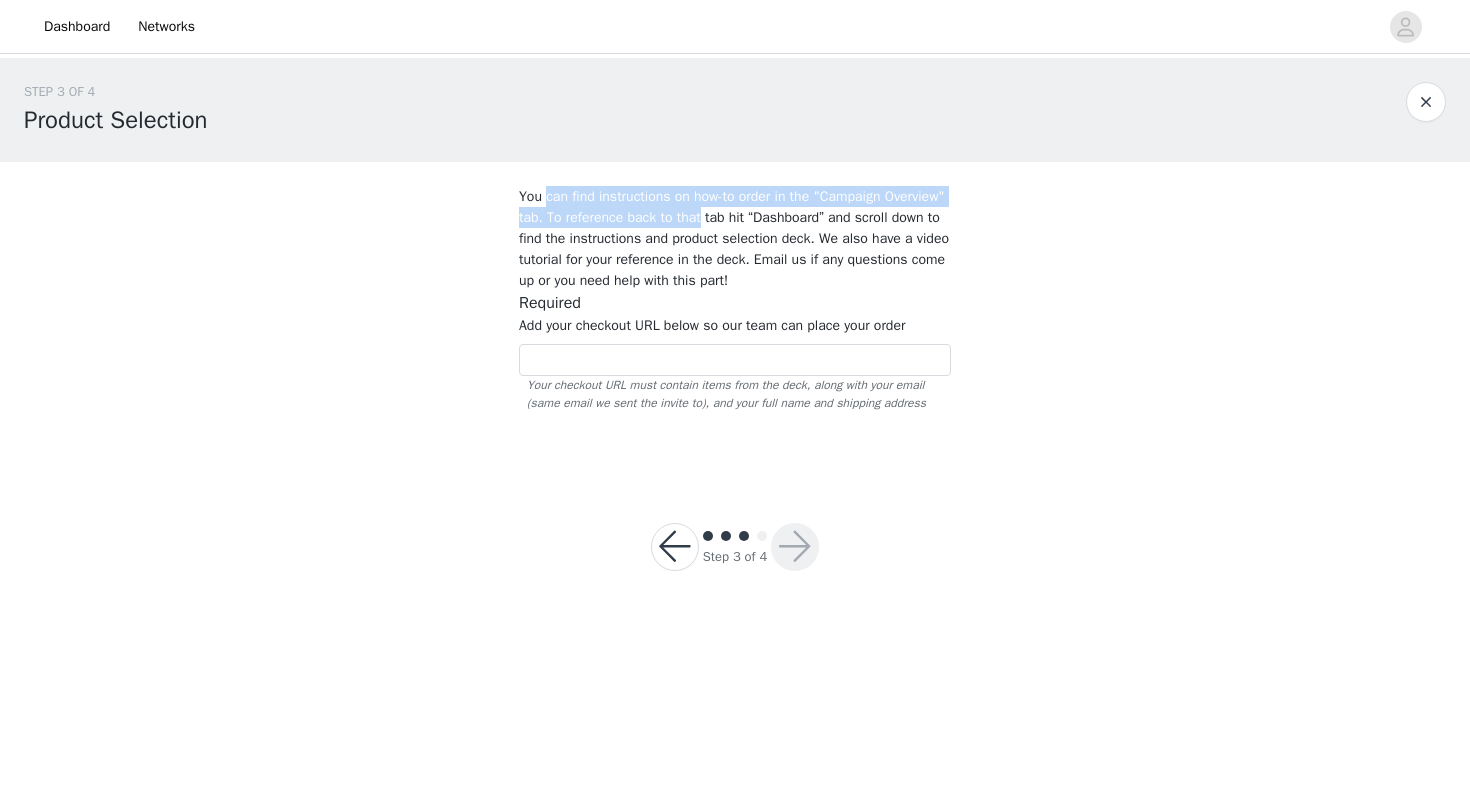 drag, startPoint x: 560, startPoint y: 192, endPoint x: 760, endPoint y: 220, distance: 201.95049 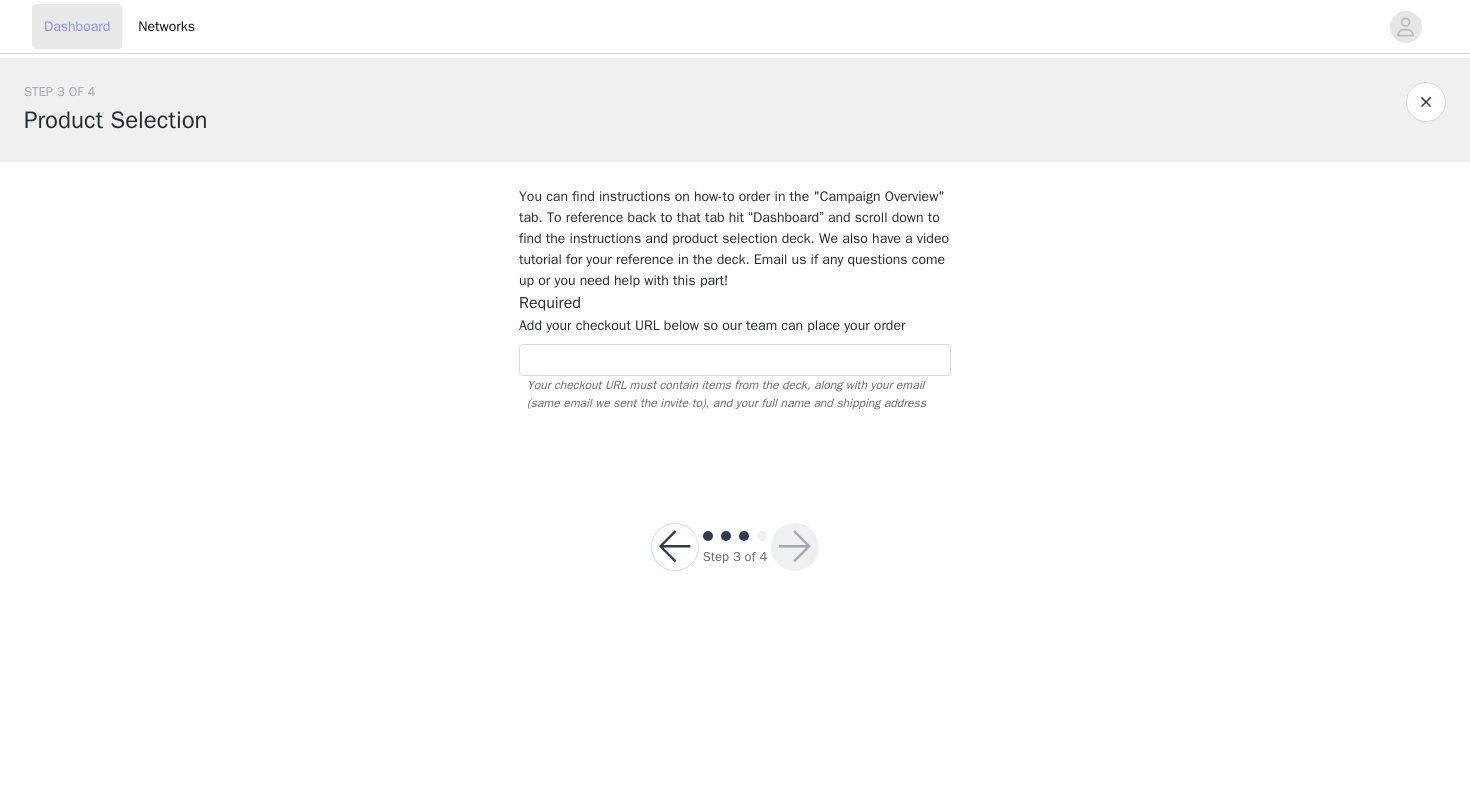 click on "Dashboard" at bounding box center (77, 26) 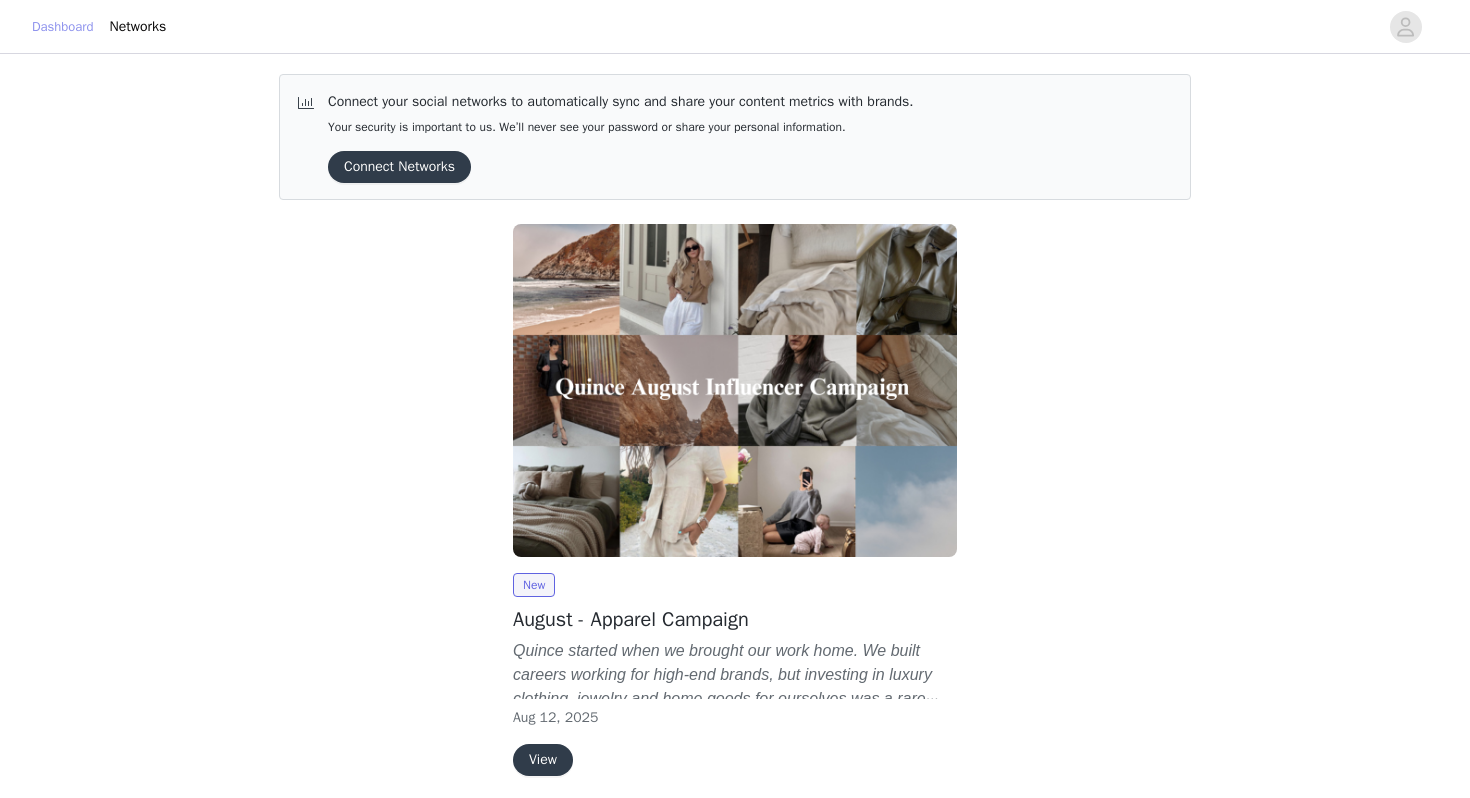 scroll, scrollTop: 79, scrollLeft: 0, axis: vertical 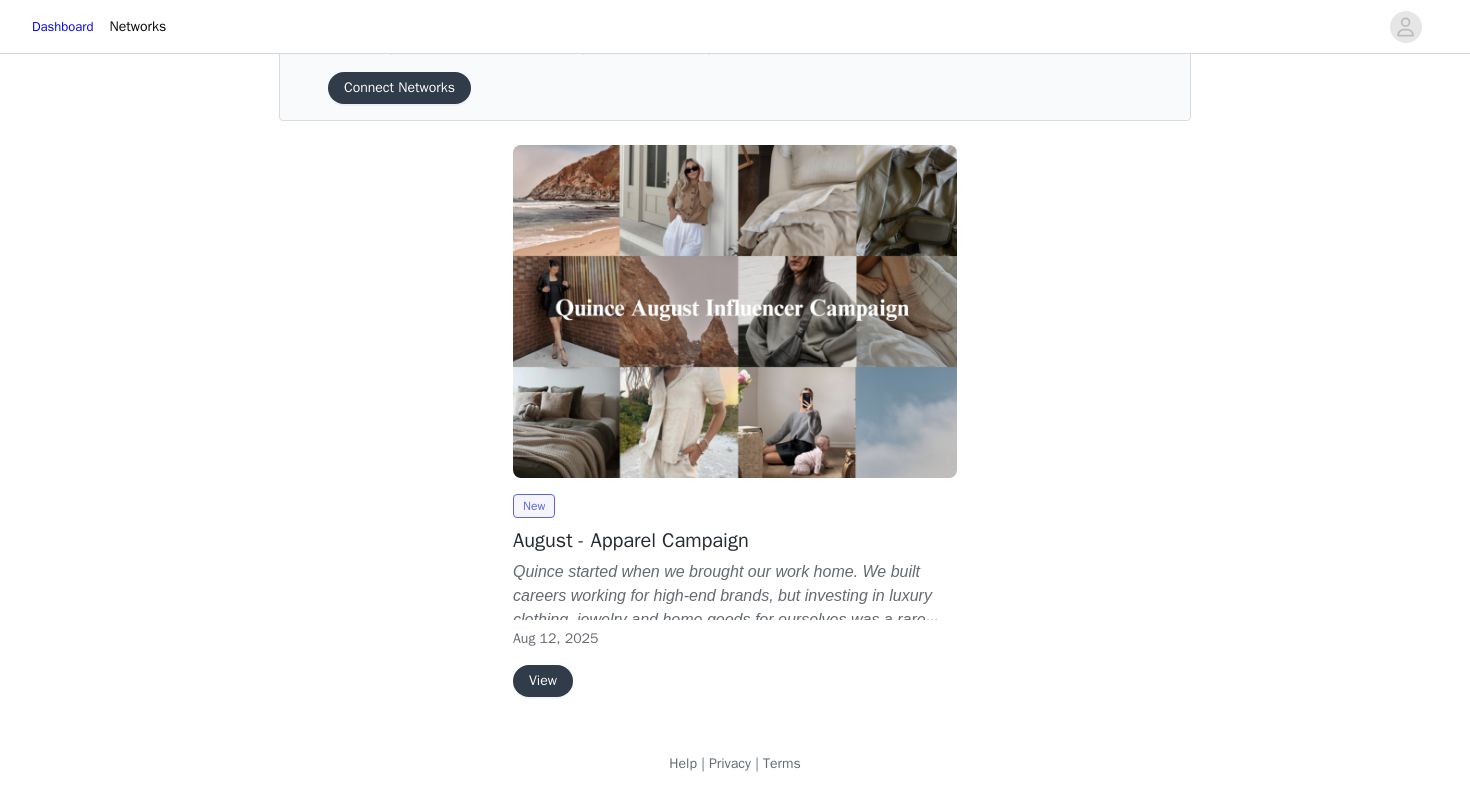 click on "View" at bounding box center [543, 681] 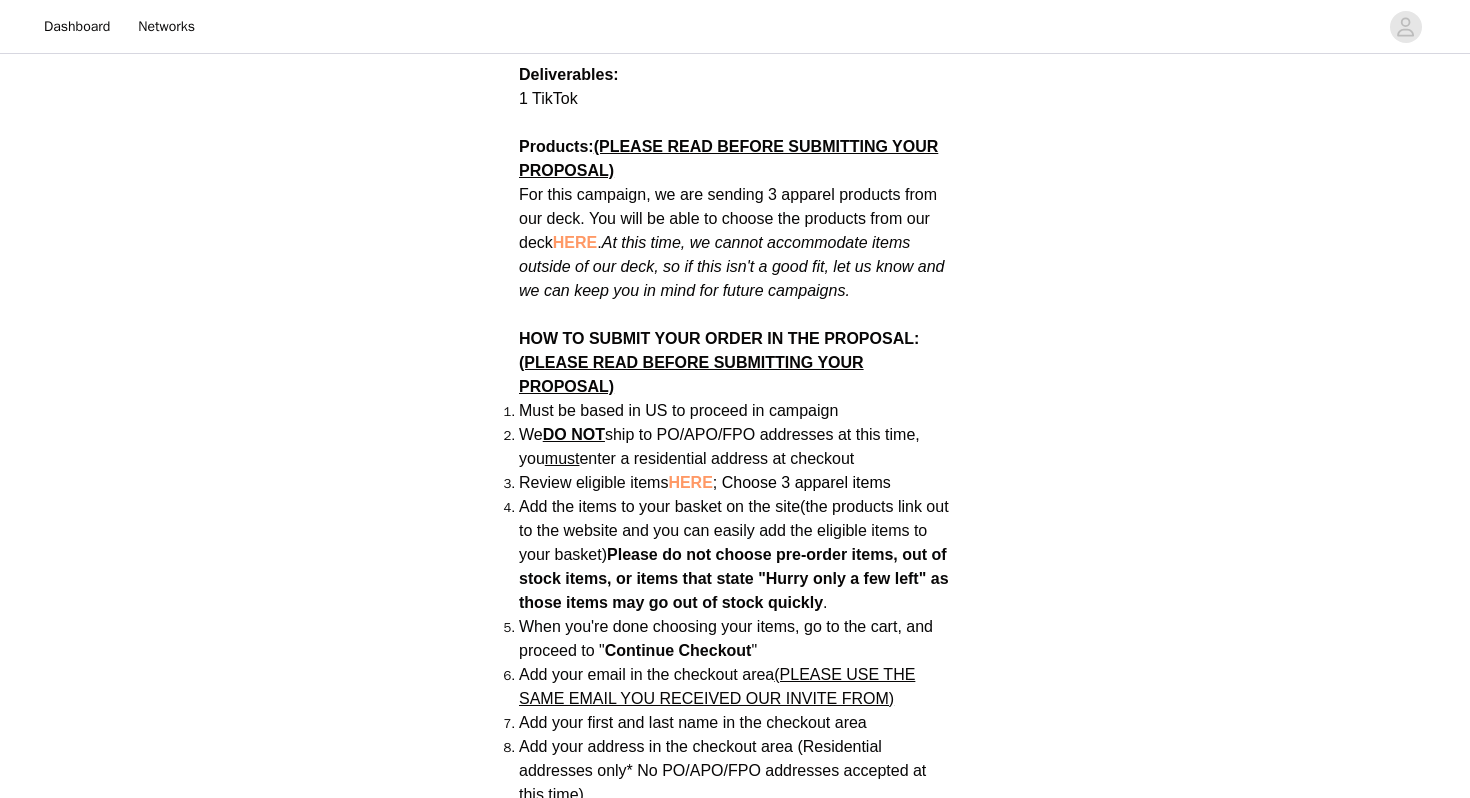 scroll, scrollTop: 2513, scrollLeft: 0, axis: vertical 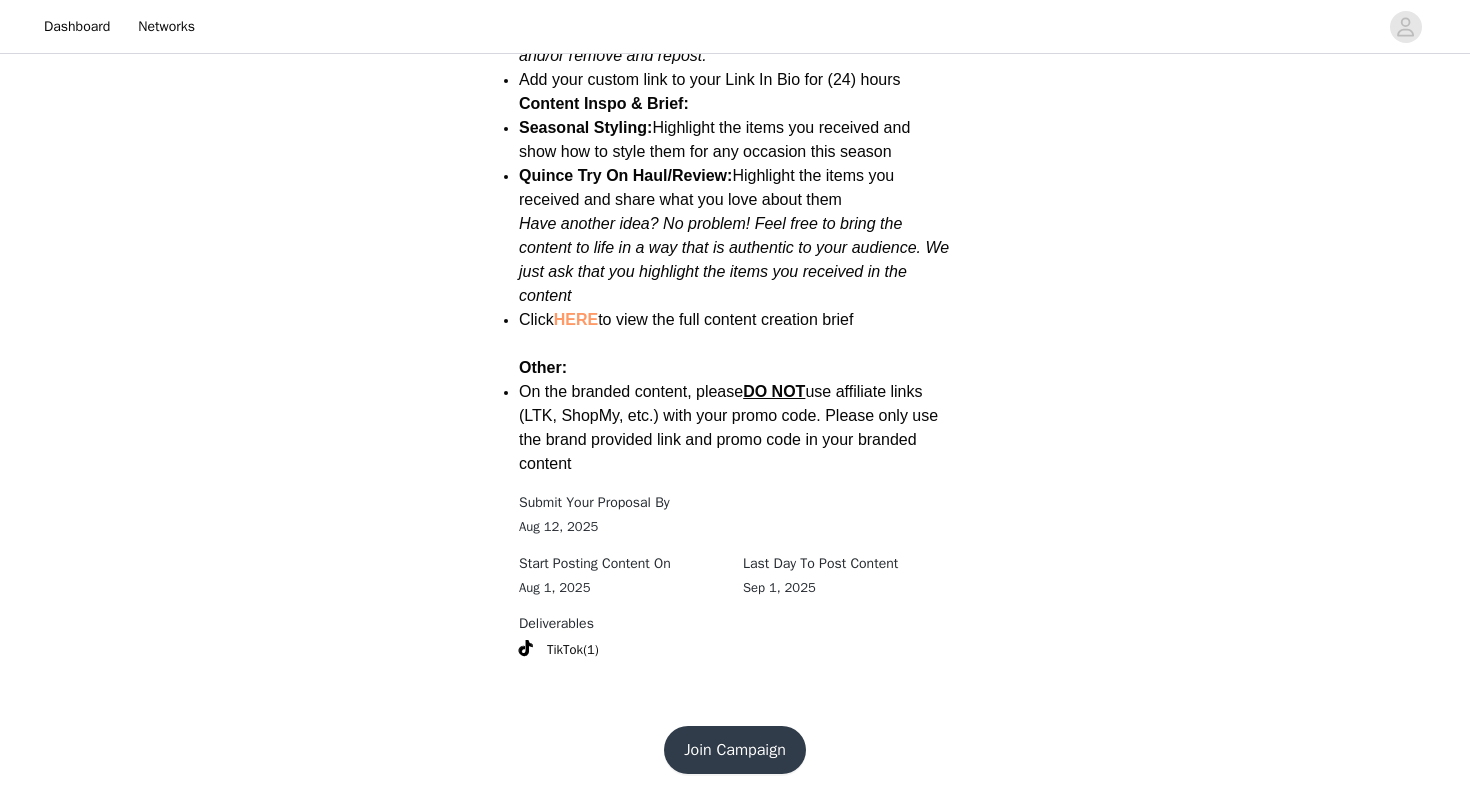 click on "Join Campaign" at bounding box center (735, 750) 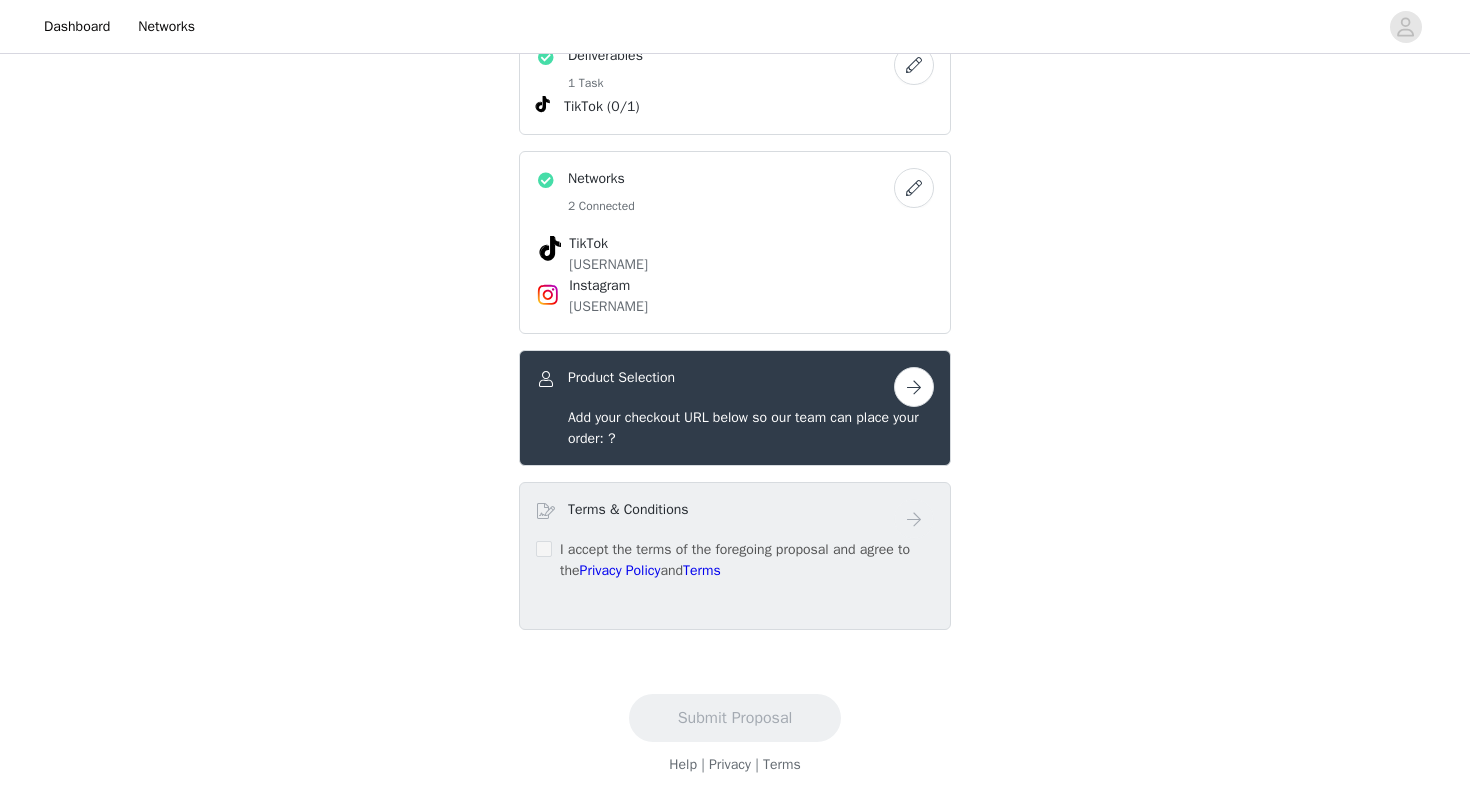 scroll, scrollTop: 459, scrollLeft: 0, axis: vertical 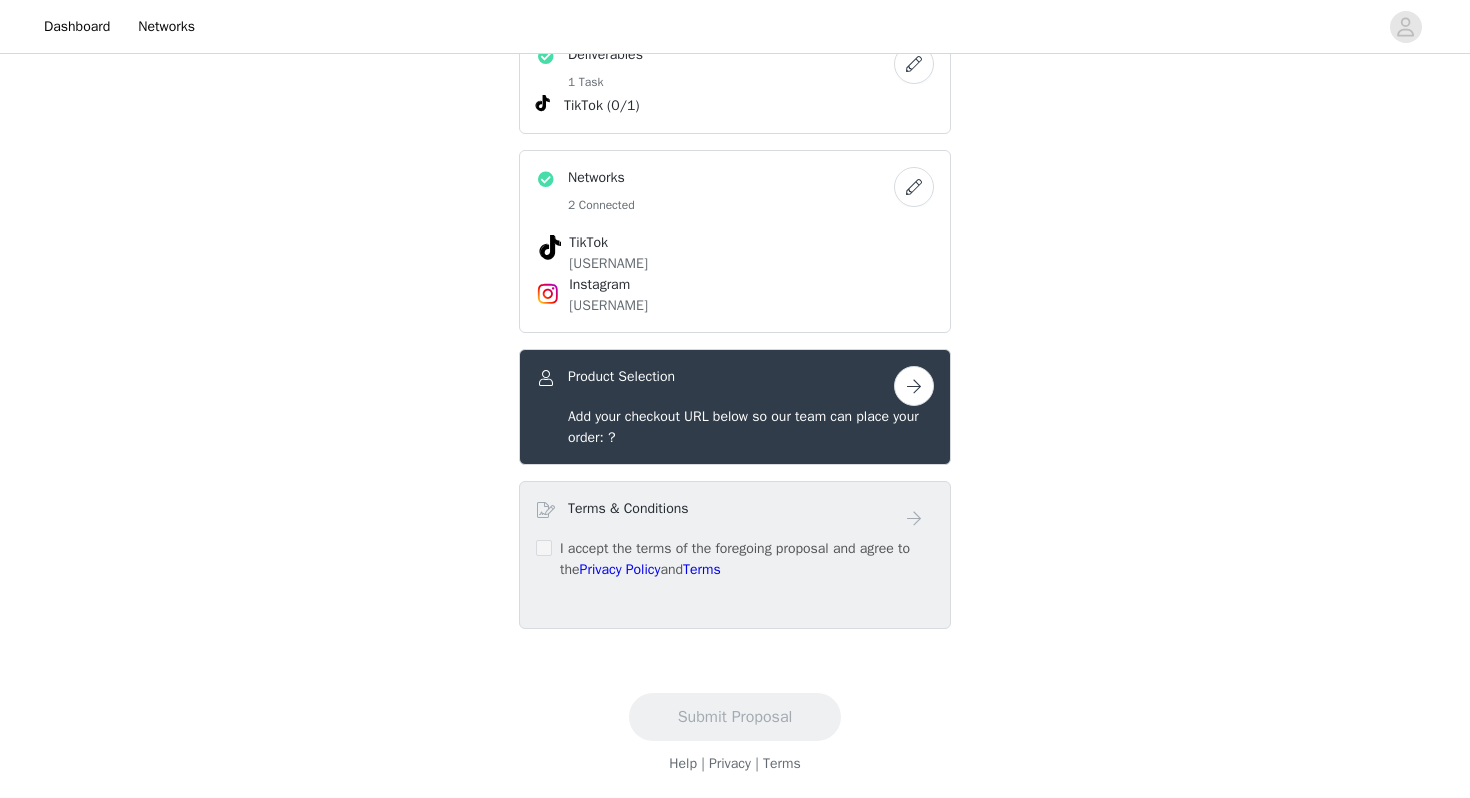 click at bounding box center [914, 386] 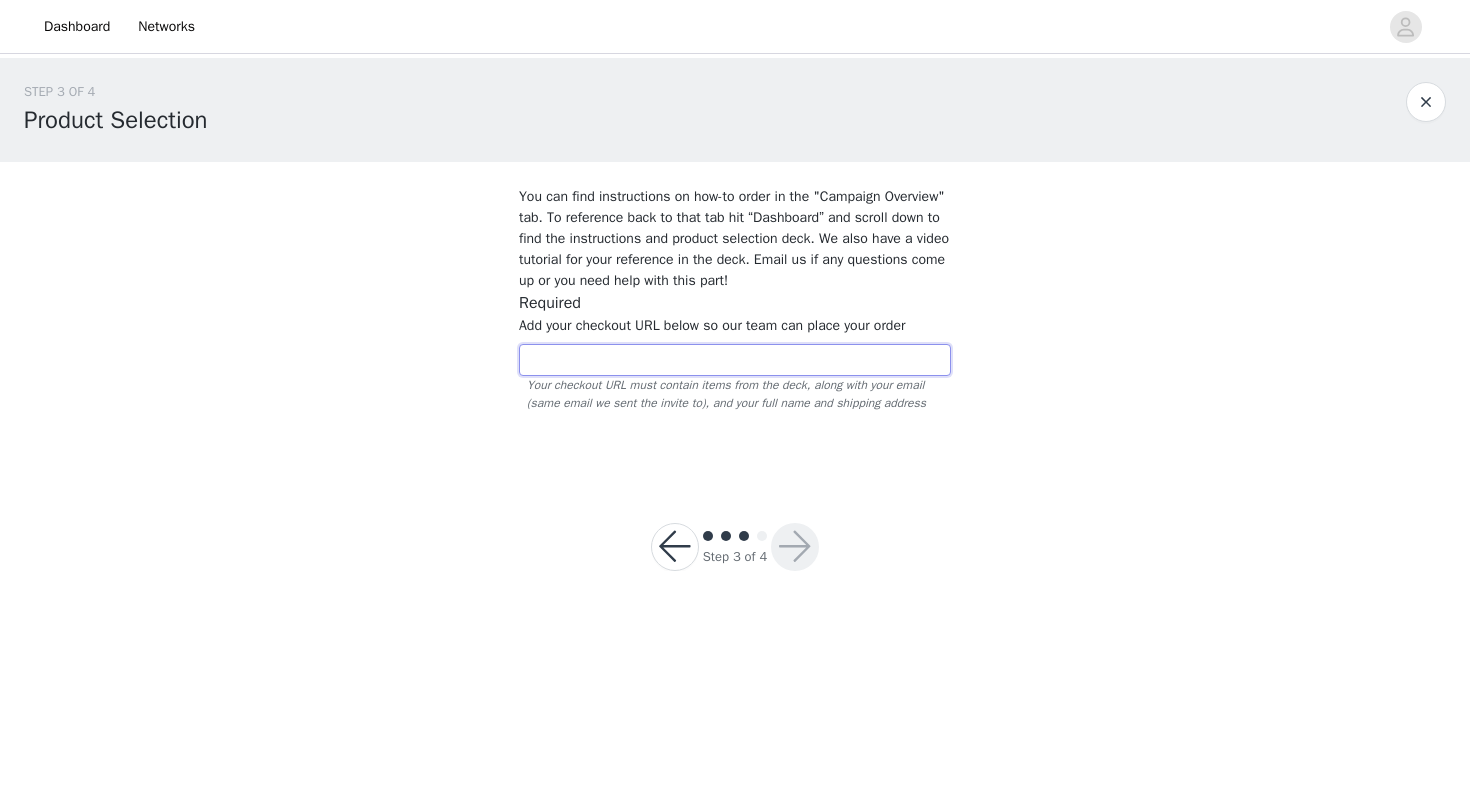click at bounding box center (735, 360) 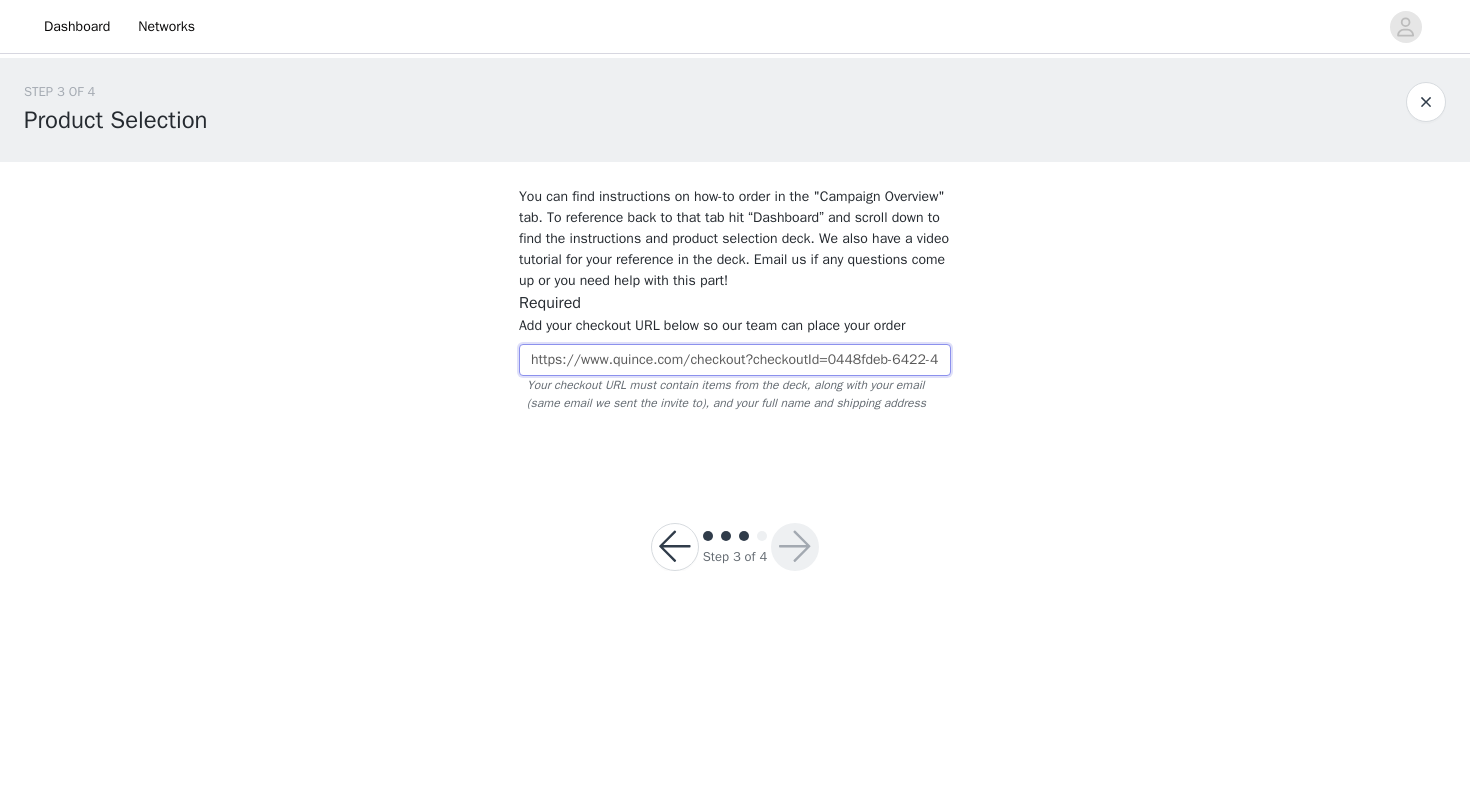 scroll, scrollTop: 0, scrollLeft: 620, axis: horizontal 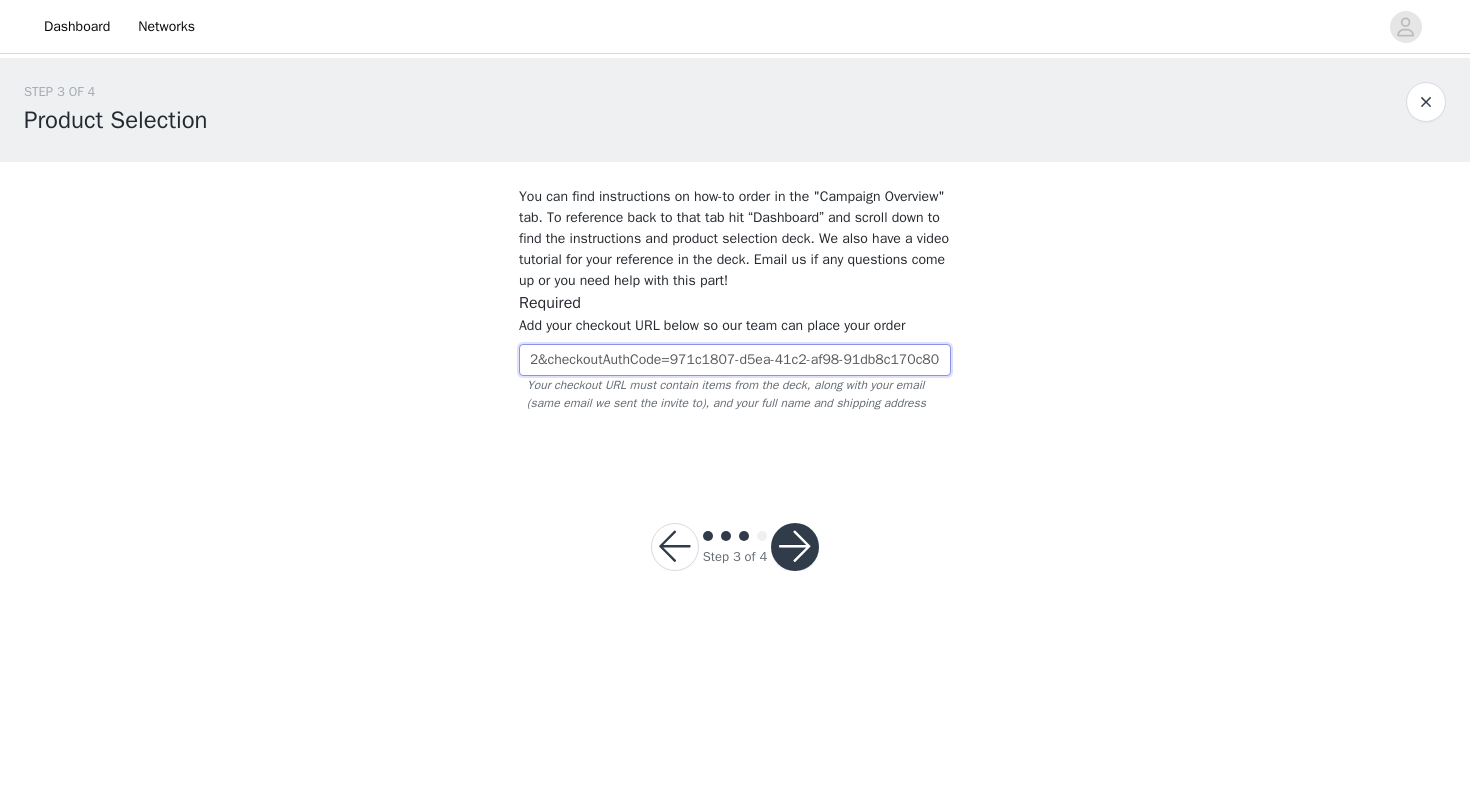 type on "https://www.quince.com/checkout?checkoutId=0448fdeb-6422-4a62-b8b4-213bbbfb7f62&checkoutAuthCode=971c1807-d5ea-41c2-af98-91db8c170c80" 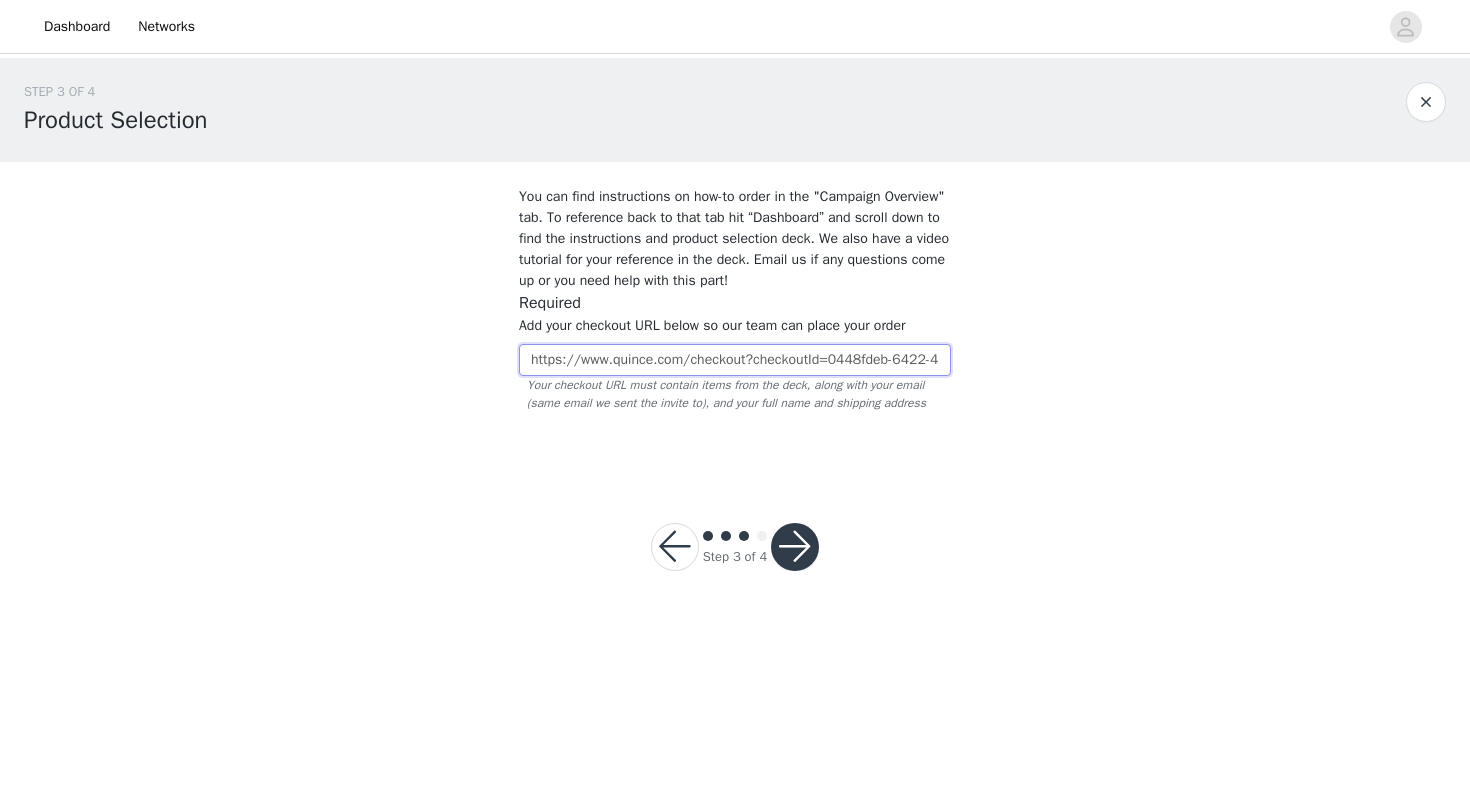 click on "https://www.quince.com/checkout?checkoutId=0448fdeb-6422-4a62-b8b4-213bbbfb7f62&checkoutAuthCode=971c1807-d5ea-41c2-af98-91db8c170c80" at bounding box center [735, 360] 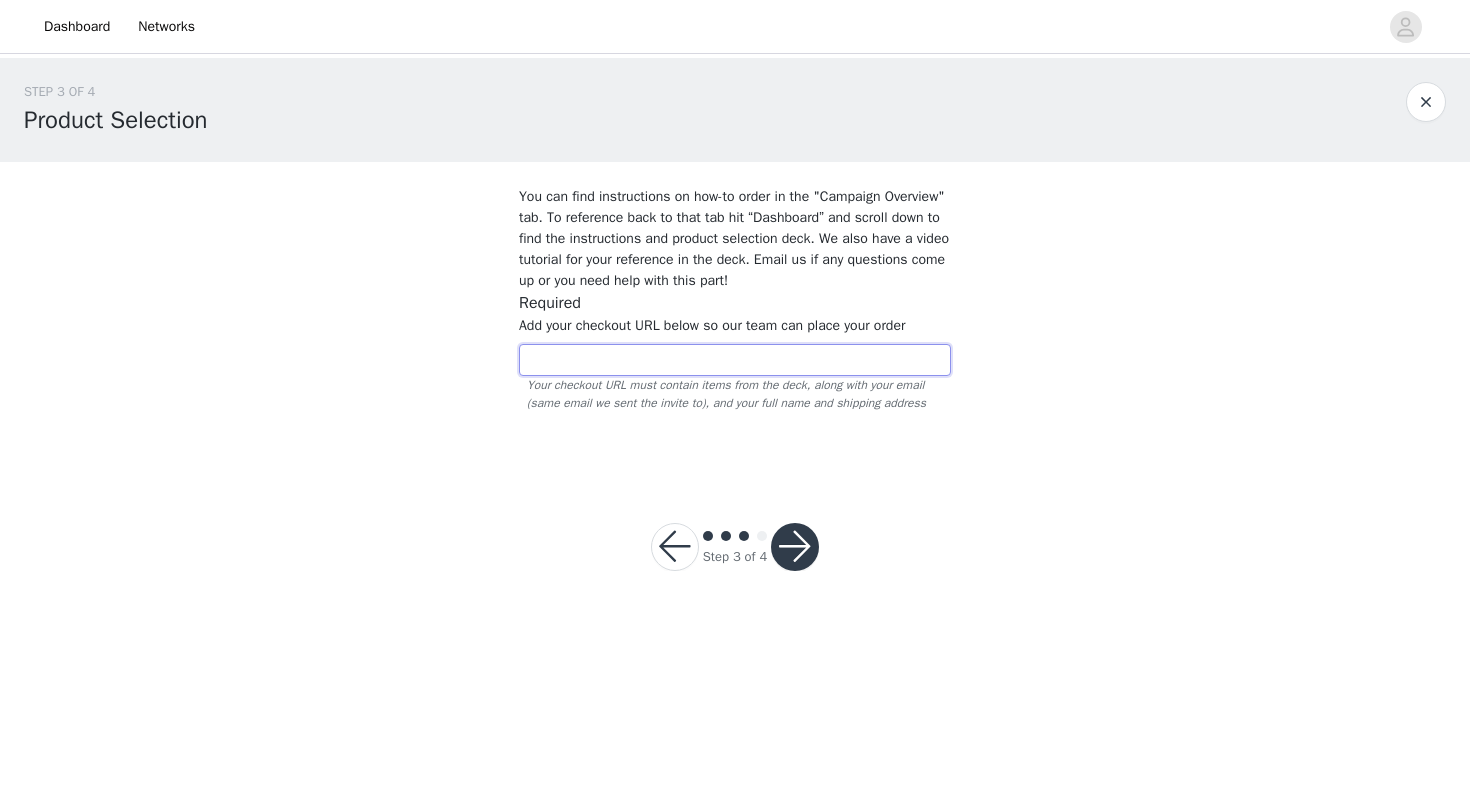 scroll, scrollTop: 0, scrollLeft: 0, axis: both 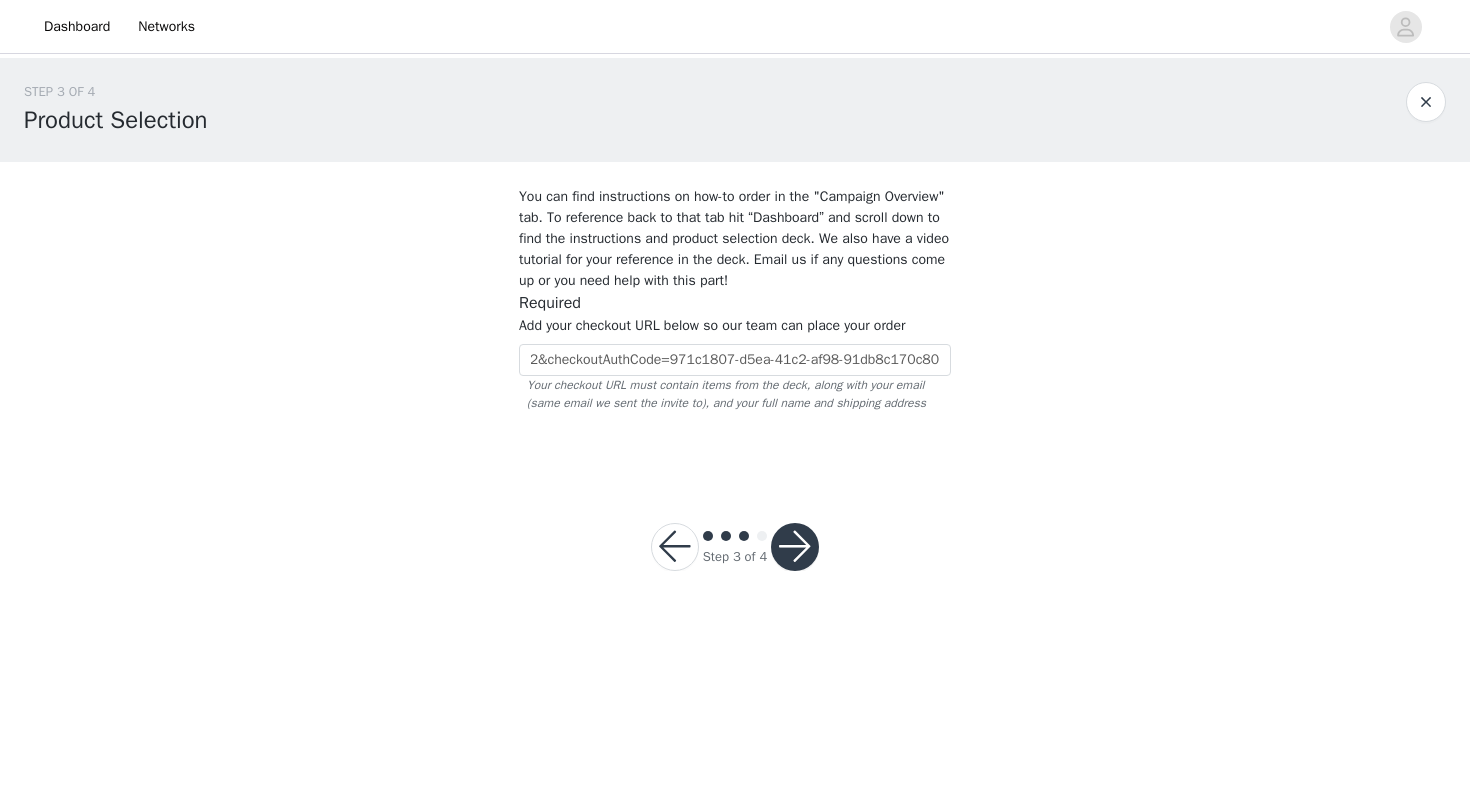 click on "You can find instructions on how-to order in the "Campaign Overview" tab. To reference back to that tab hit “Dashboard” and scroll down to find the instructions and product selection deck. We also have a video tutorial for your reference in the deck. Email us if any questions come up or you need help with this part!   Required   Add your checkout URL below so our team can place your order     https://www.quince.com/checkout?checkoutId=0448fdeb-6422-4a62-b8b4-213bbbfb7f62&checkoutAuthCode=971c1807-d5ea-41c2-af98-91db8c170c80   Your checkout URL must contain items from the deck, along with your email (same email we sent the invite to), and your full name and shipping address" at bounding box center (735, 318) 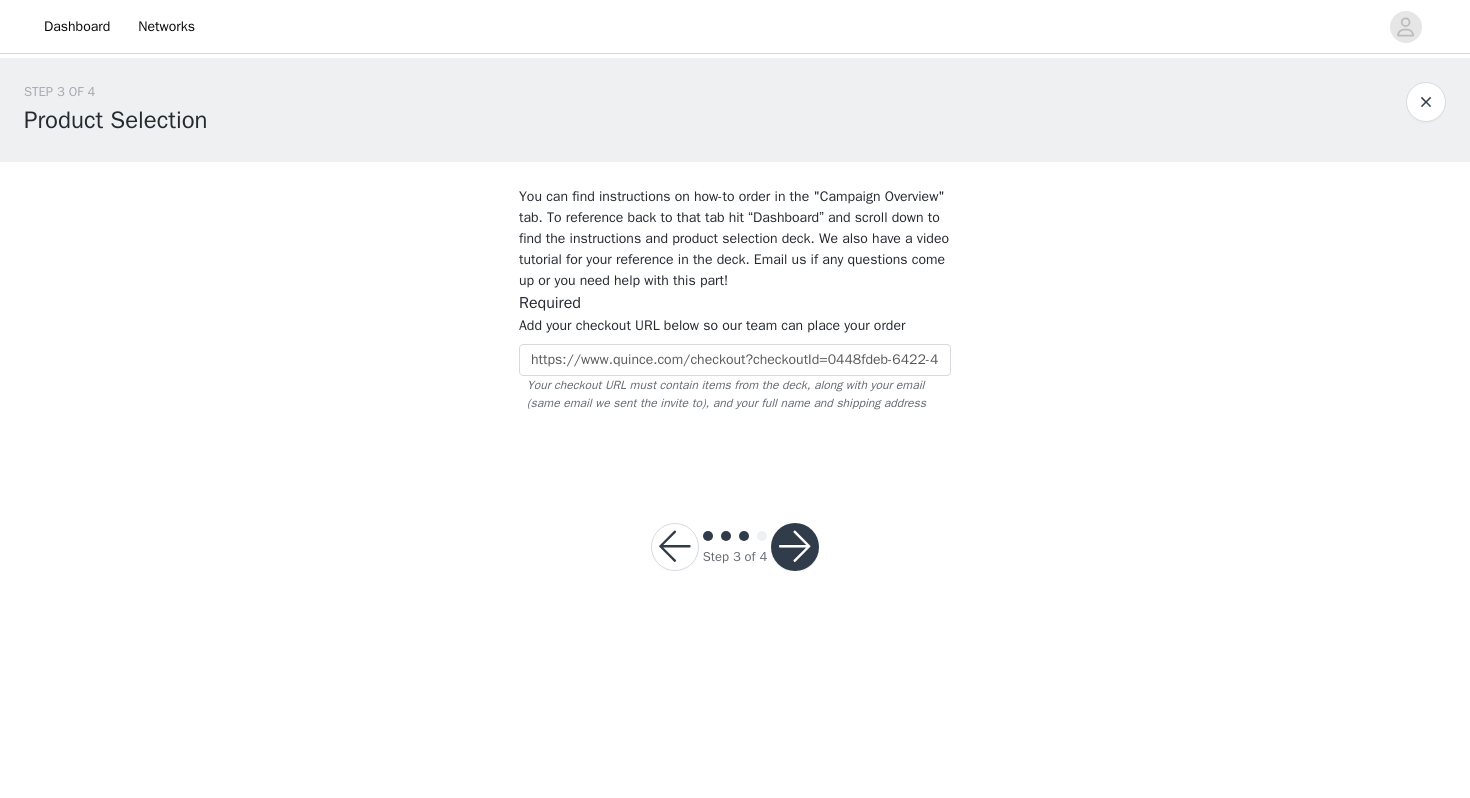 click at bounding box center [795, 547] 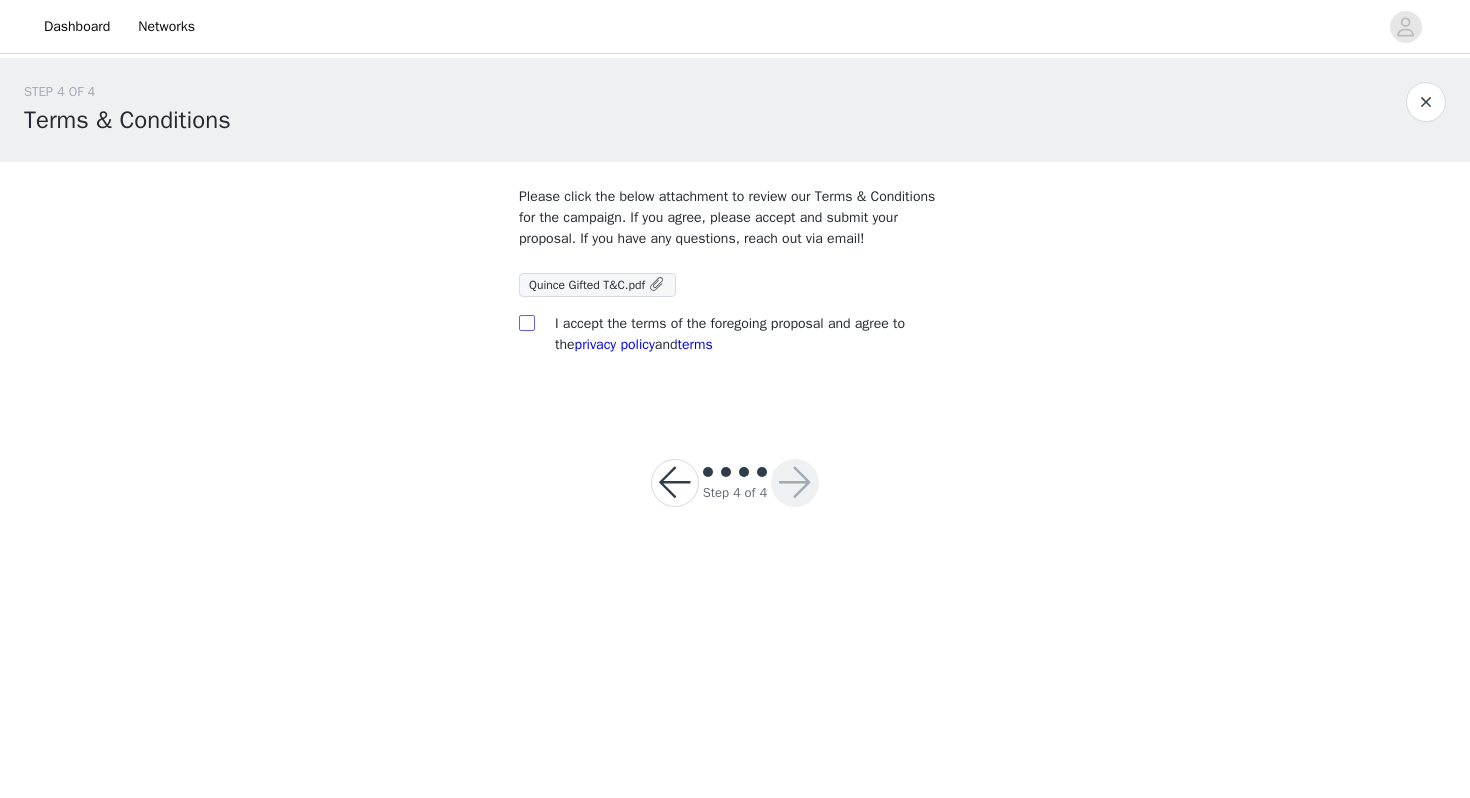 click at bounding box center (526, 322) 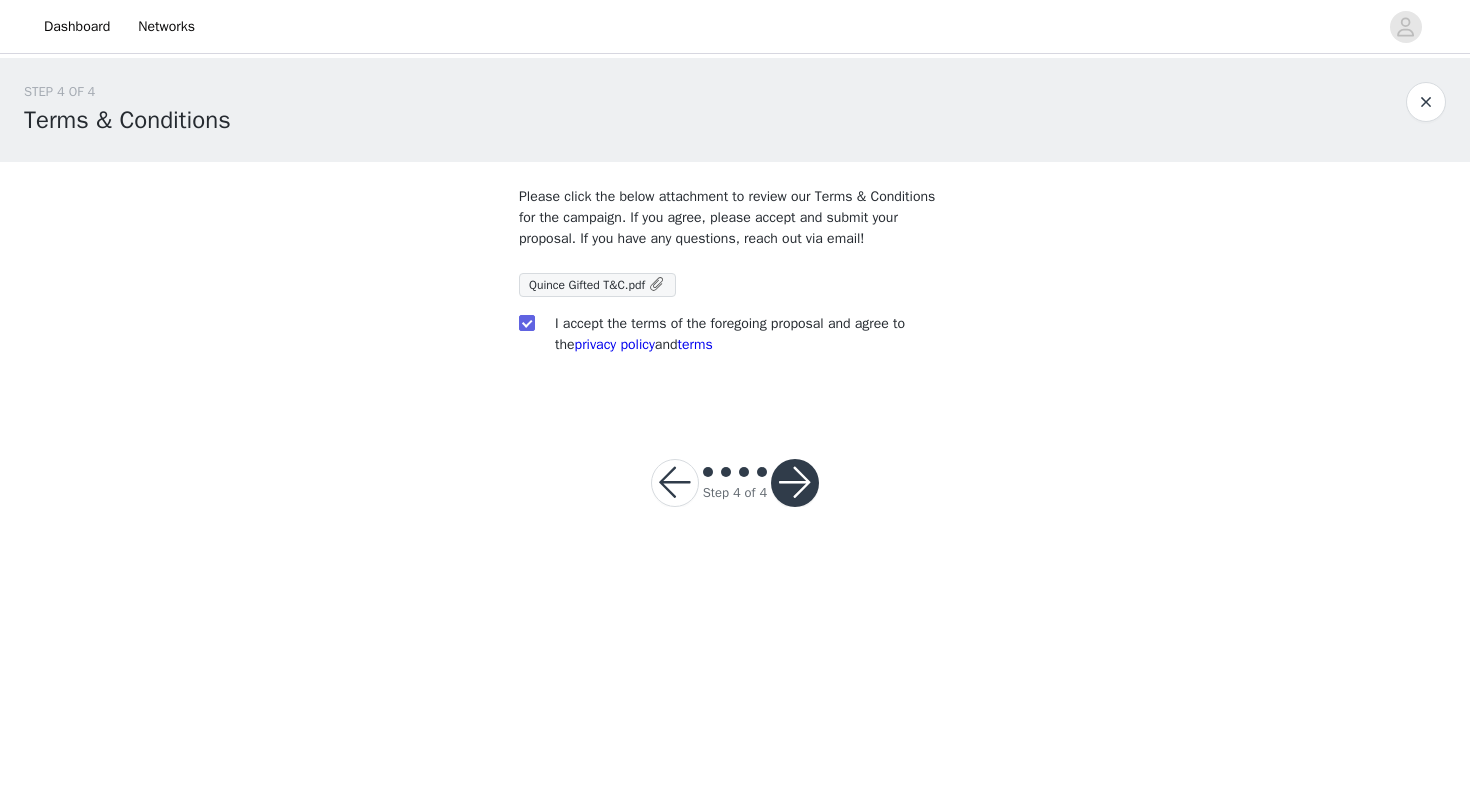 click at bounding box center (795, 483) 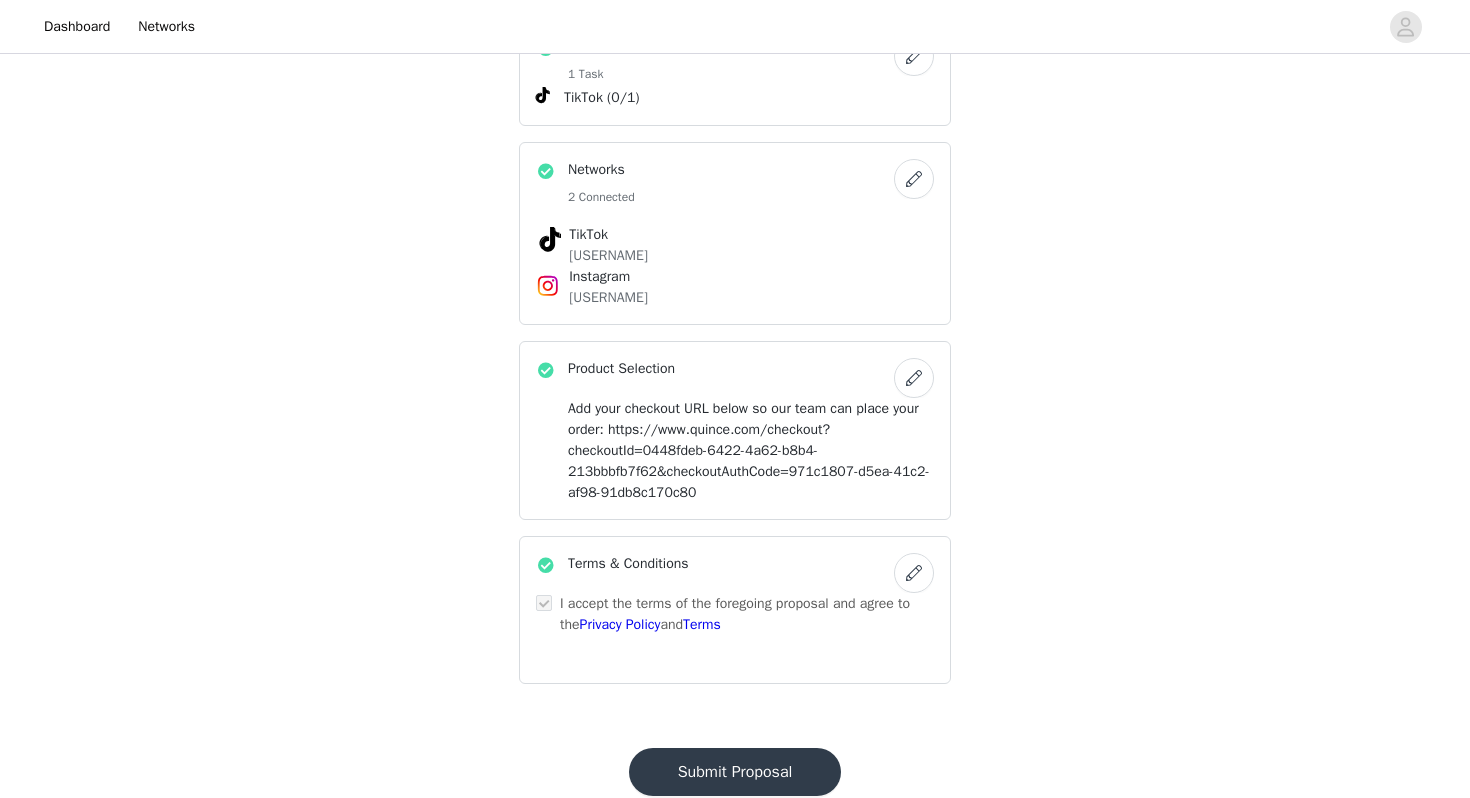 scroll, scrollTop: 522, scrollLeft: 0, axis: vertical 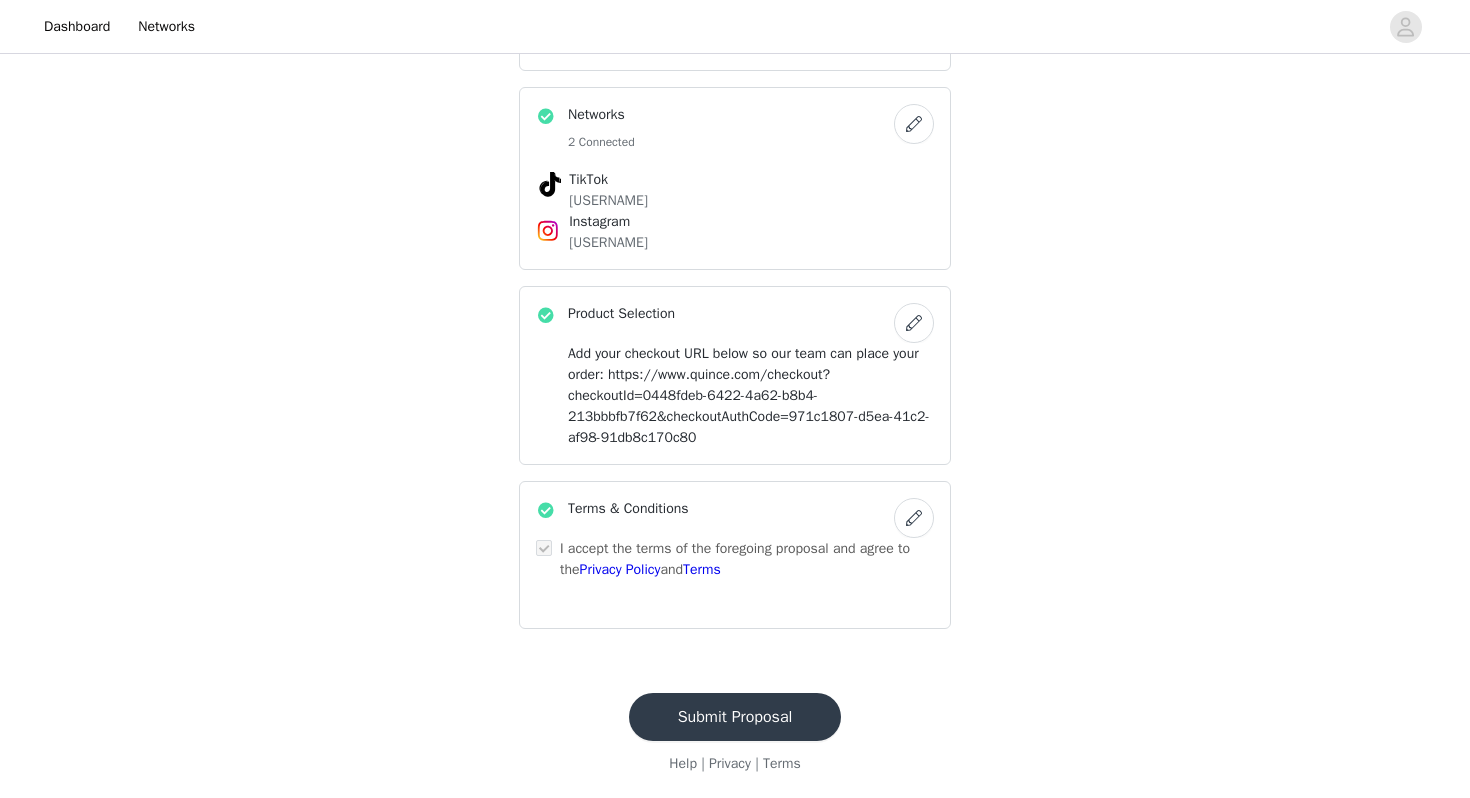 click on "Submit Proposal" at bounding box center [735, 717] 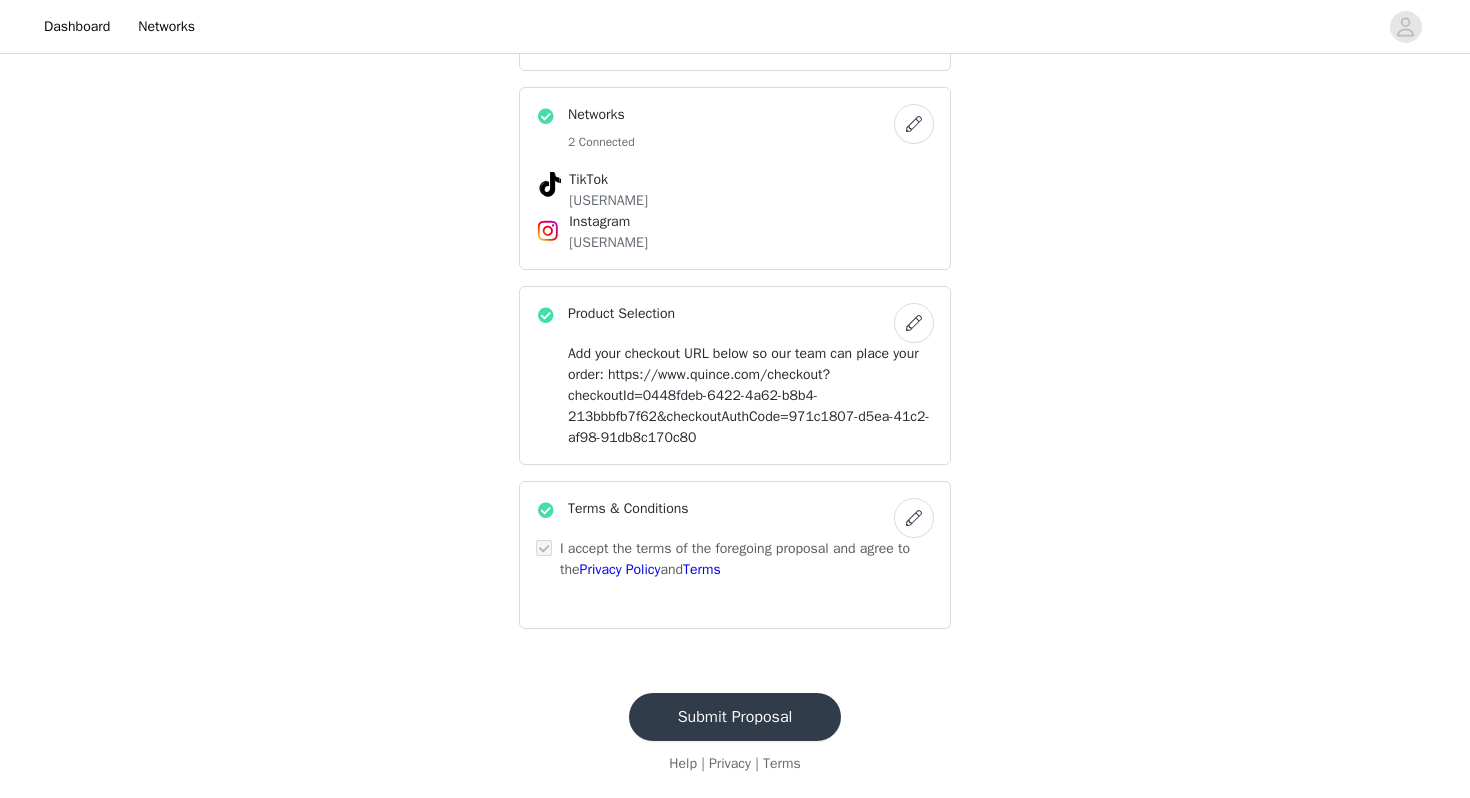 scroll, scrollTop: 0, scrollLeft: 0, axis: both 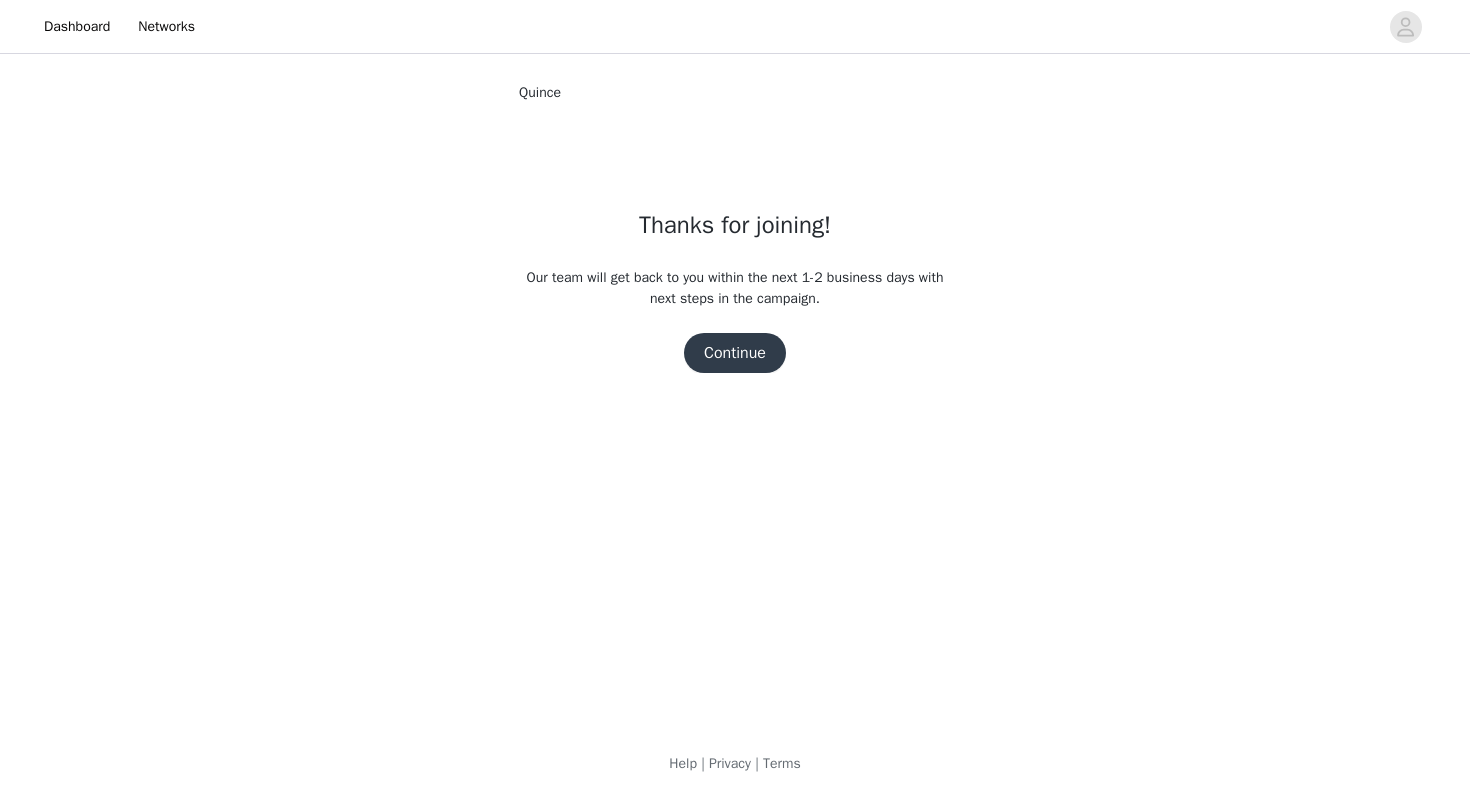 click on "Continue" at bounding box center (735, 353) 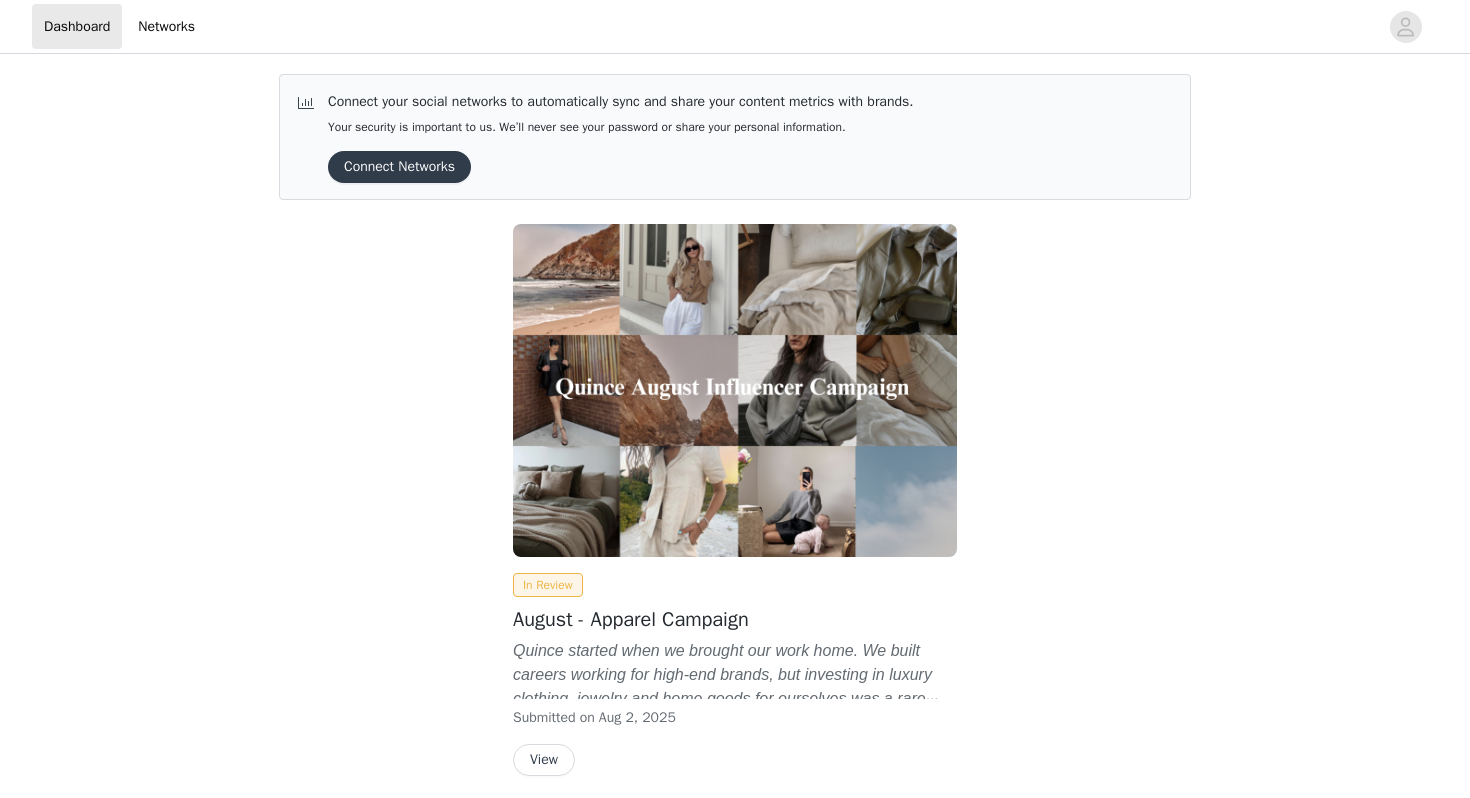 scroll, scrollTop: 0, scrollLeft: 0, axis: both 